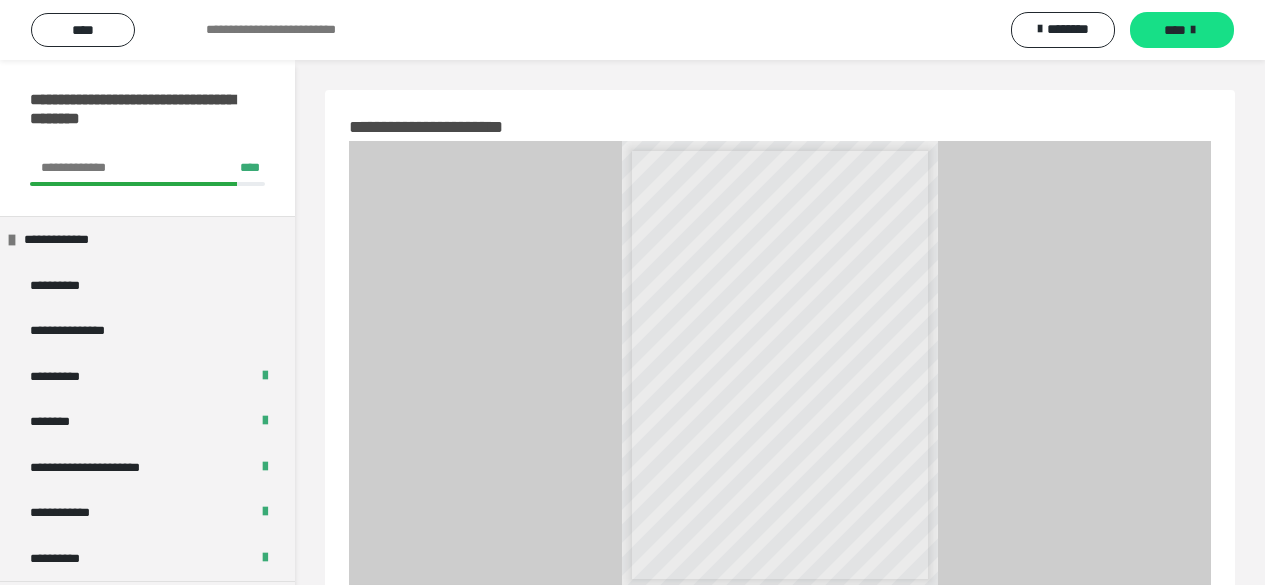 scroll, scrollTop: 60, scrollLeft: 0, axis: vertical 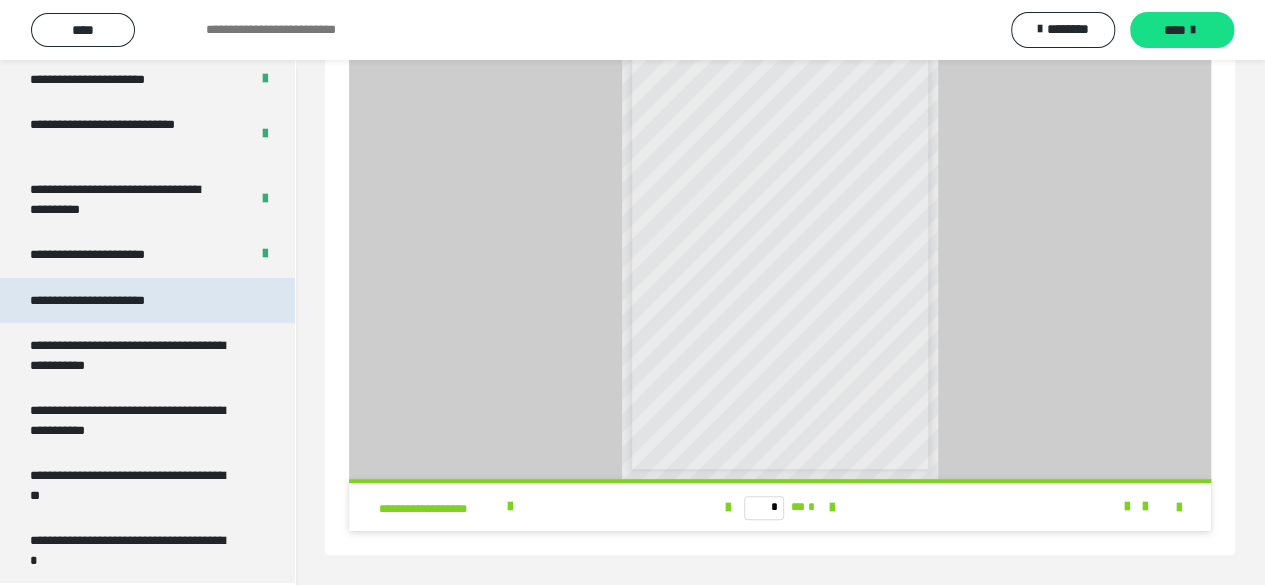 click on "**********" at bounding box center (111, 301) 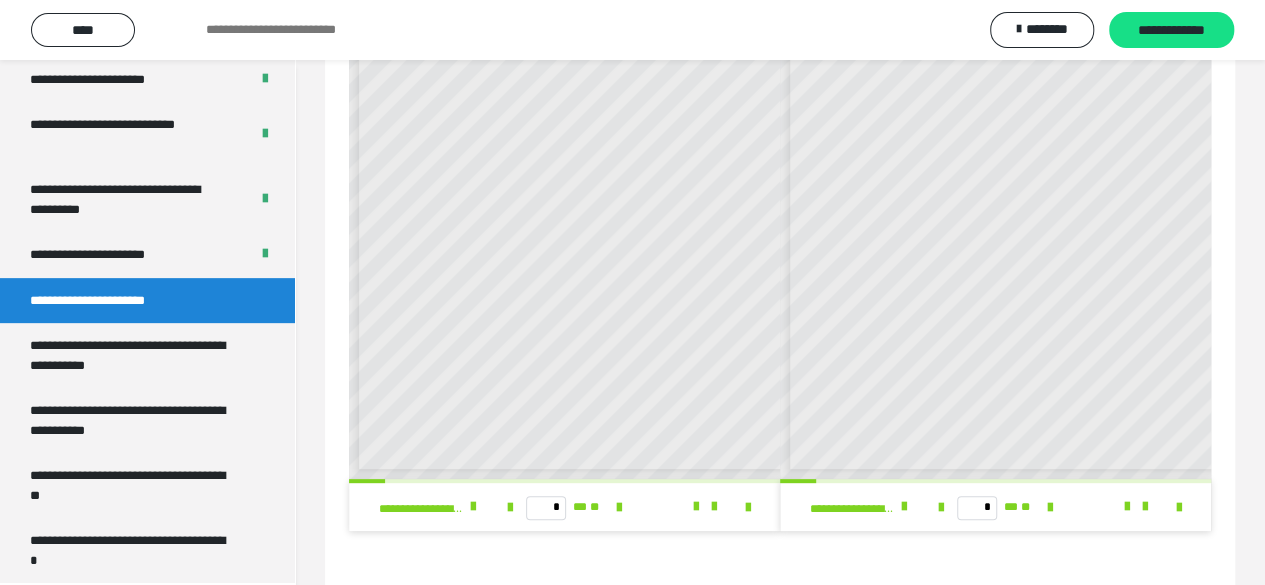 scroll, scrollTop: 7, scrollLeft: 0, axis: vertical 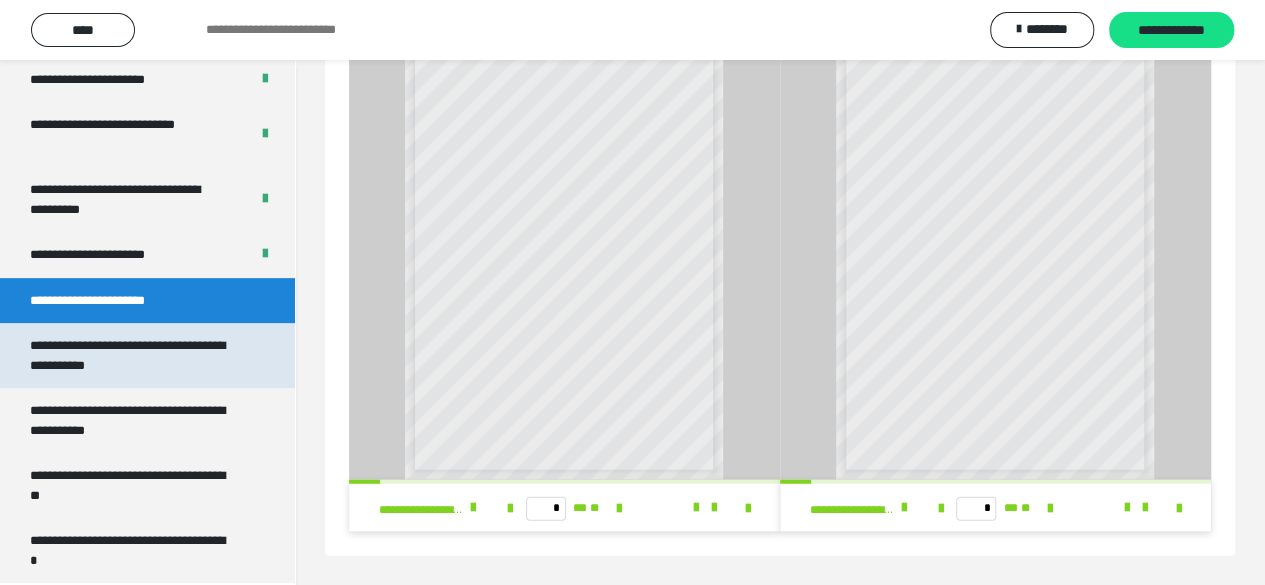 click on "**********" at bounding box center (132, 355) 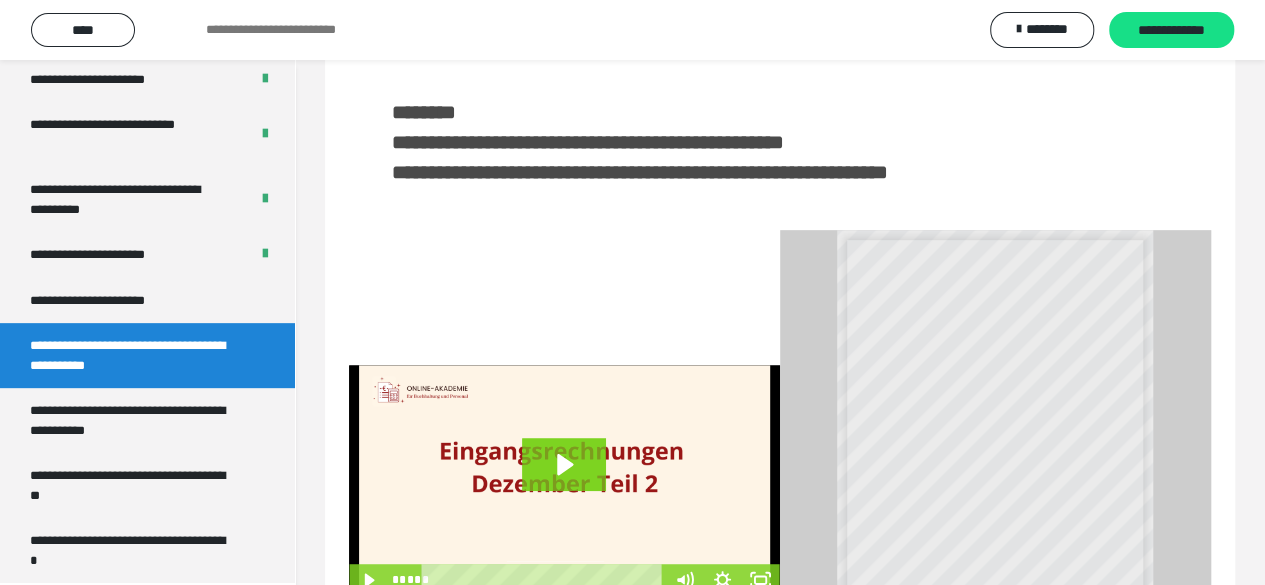 scroll, scrollTop: 500, scrollLeft: 0, axis: vertical 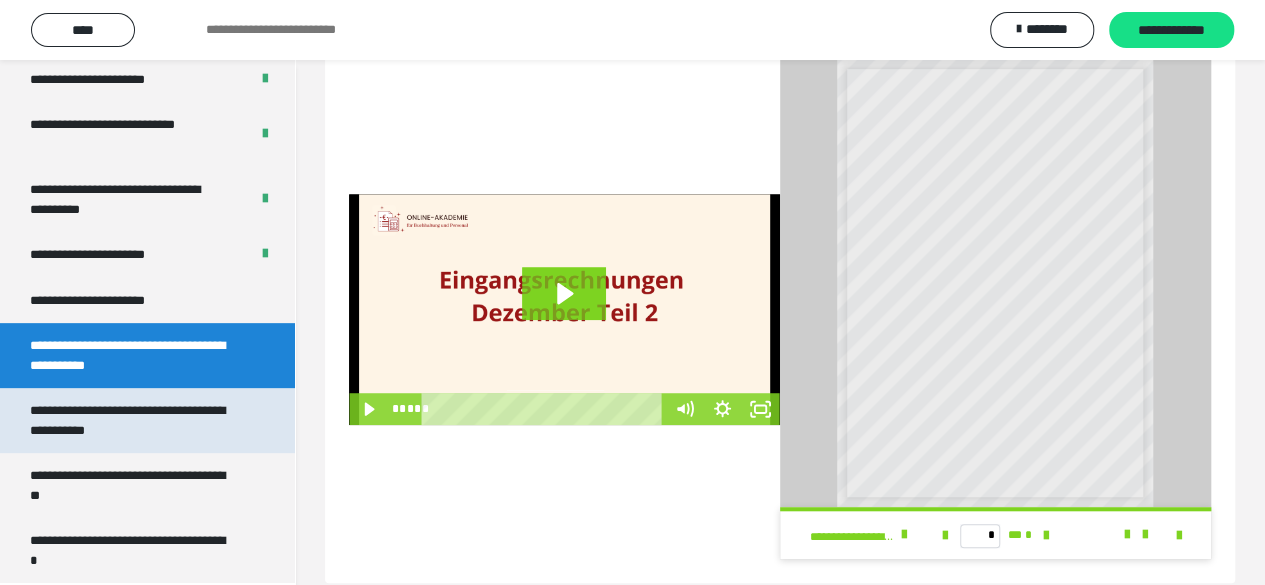 click on "**********" at bounding box center (132, 420) 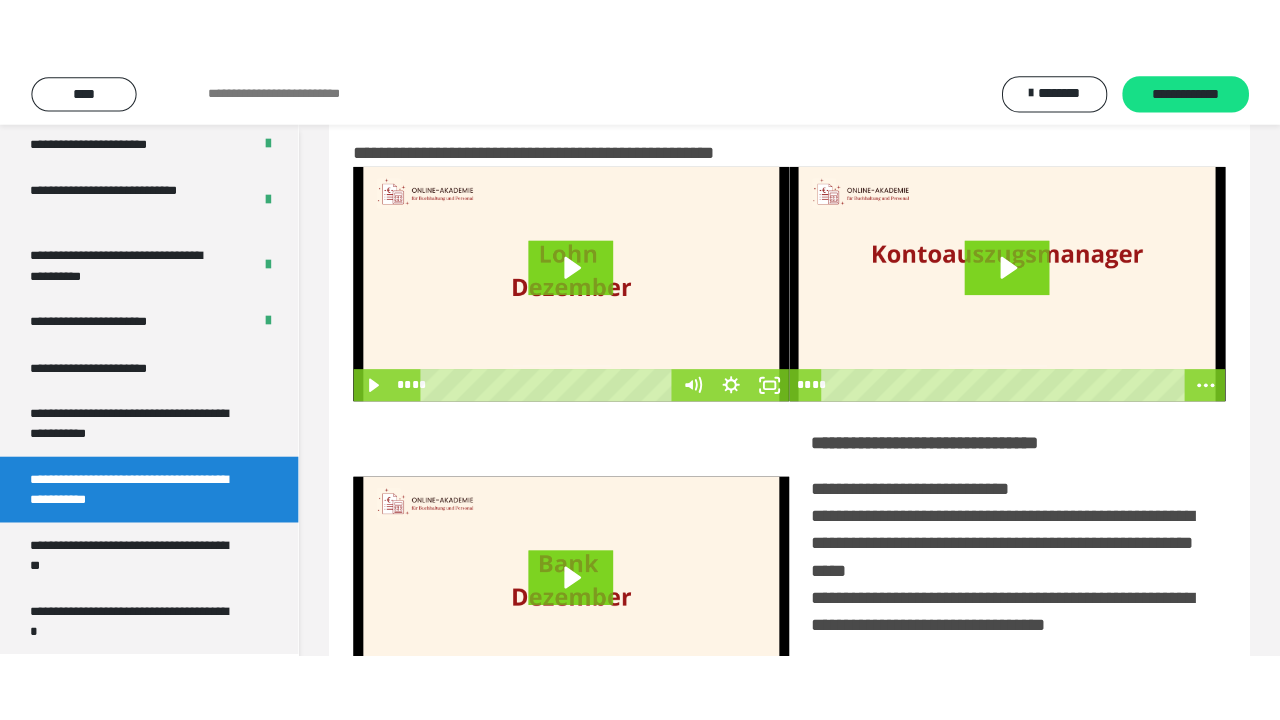 scroll, scrollTop: 0, scrollLeft: 0, axis: both 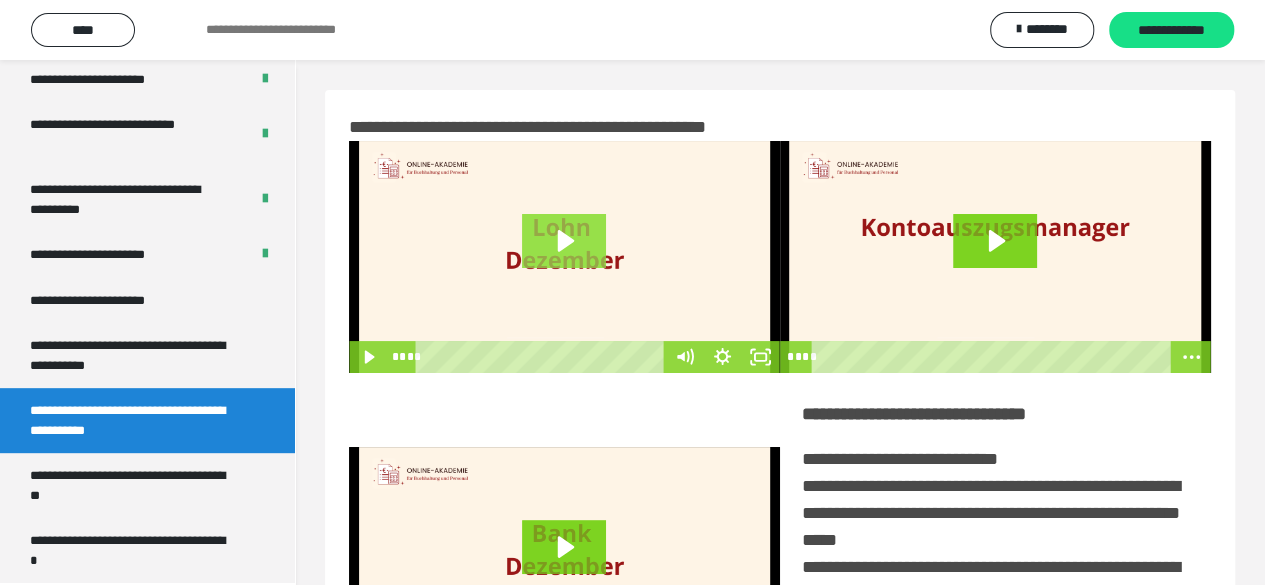 click 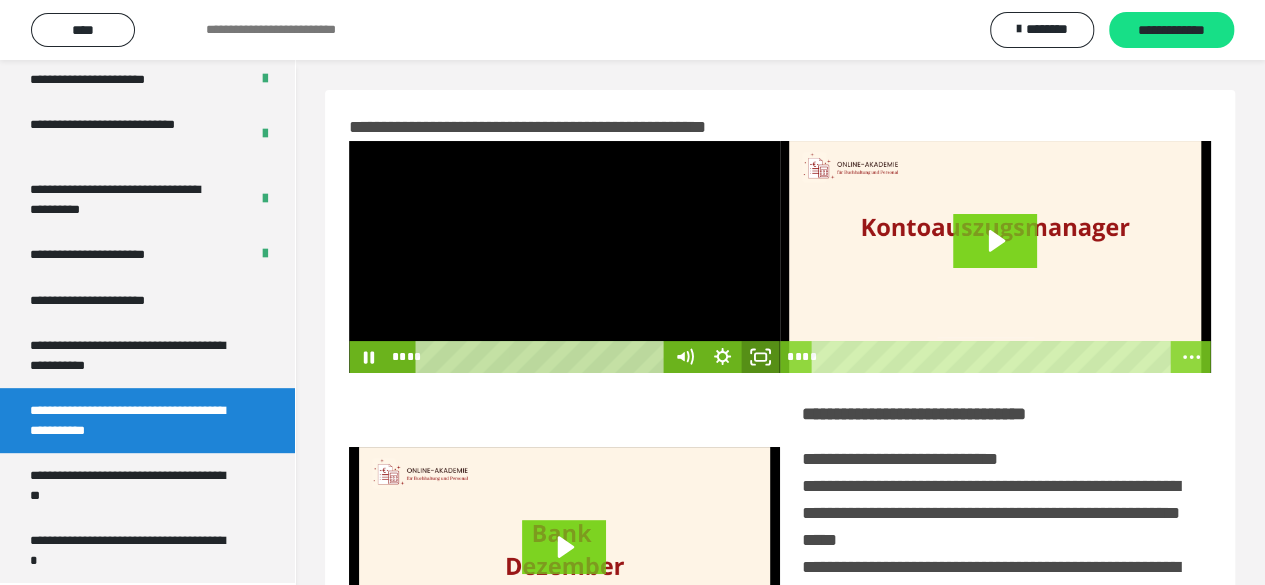 click 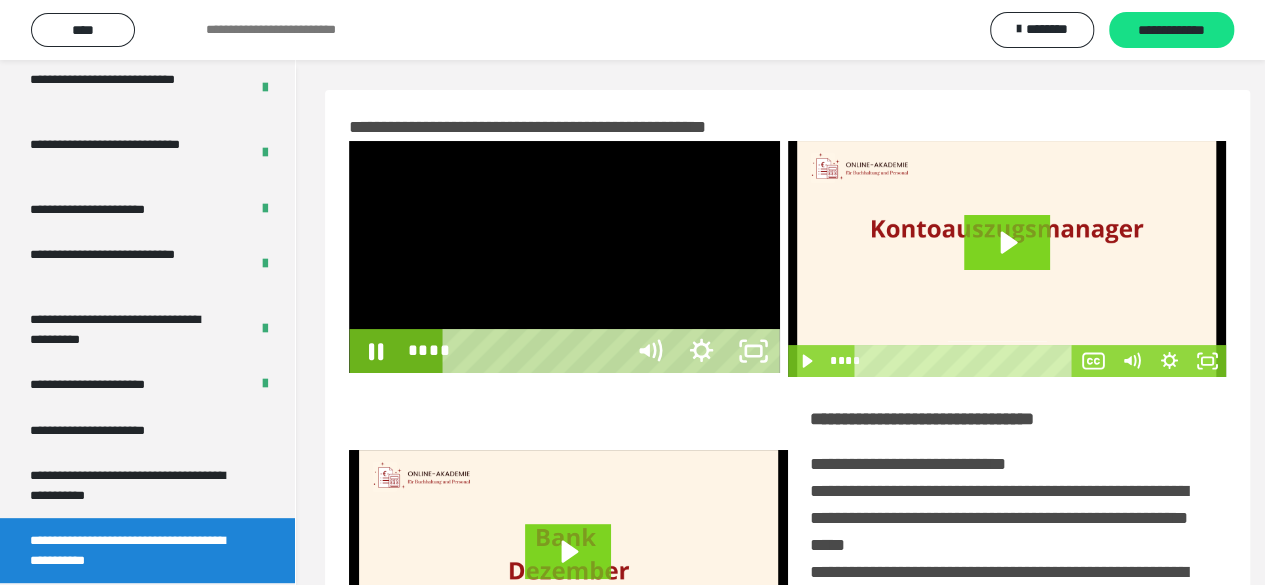 scroll, scrollTop: 3966, scrollLeft: 0, axis: vertical 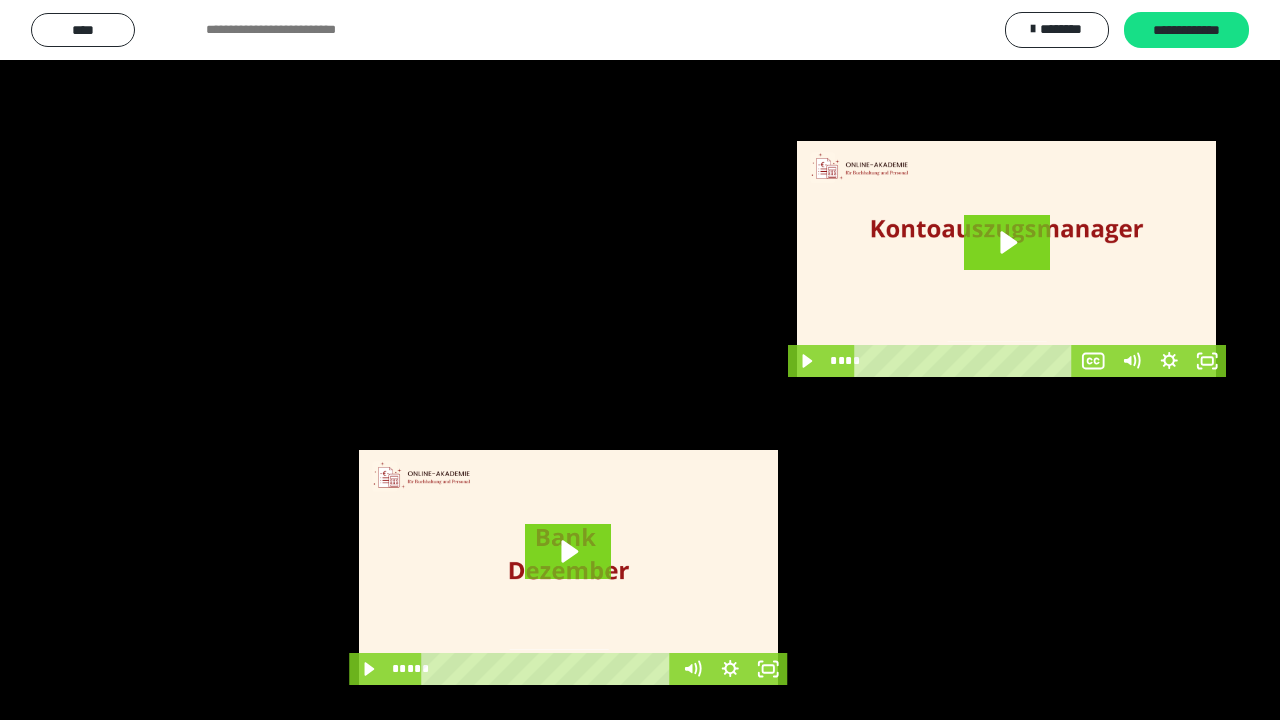 click at bounding box center (640, 360) 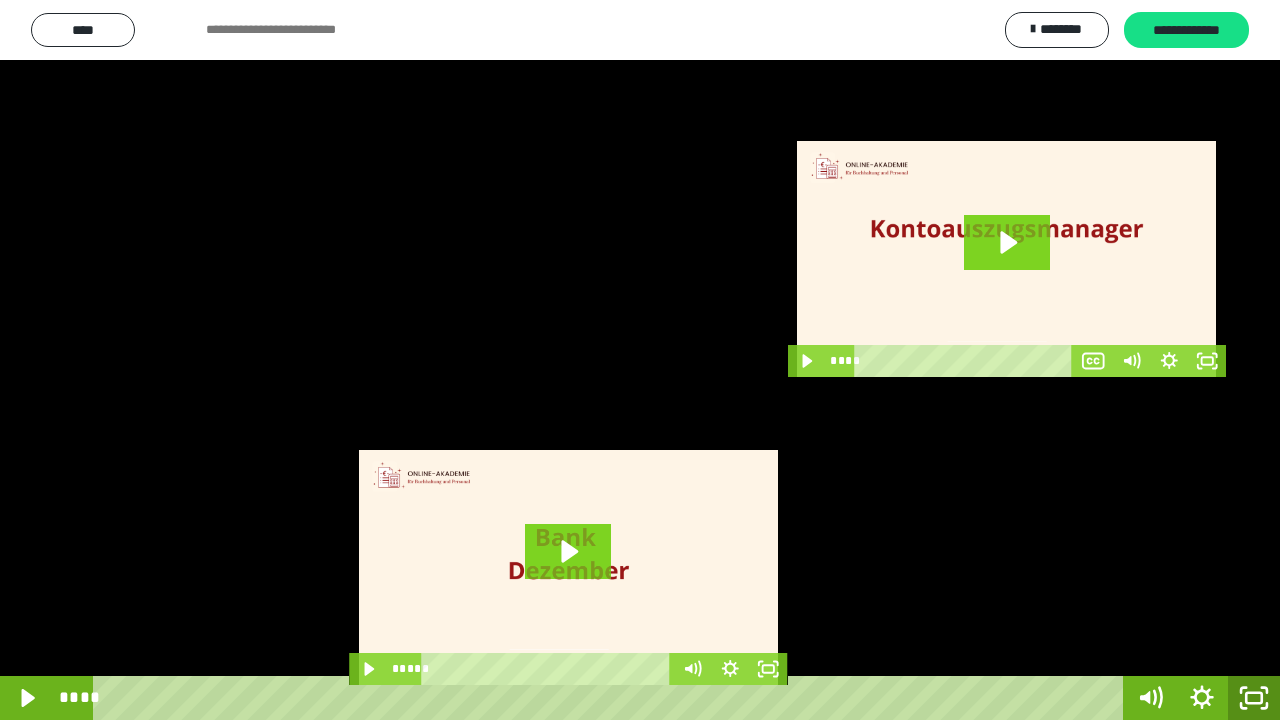 click 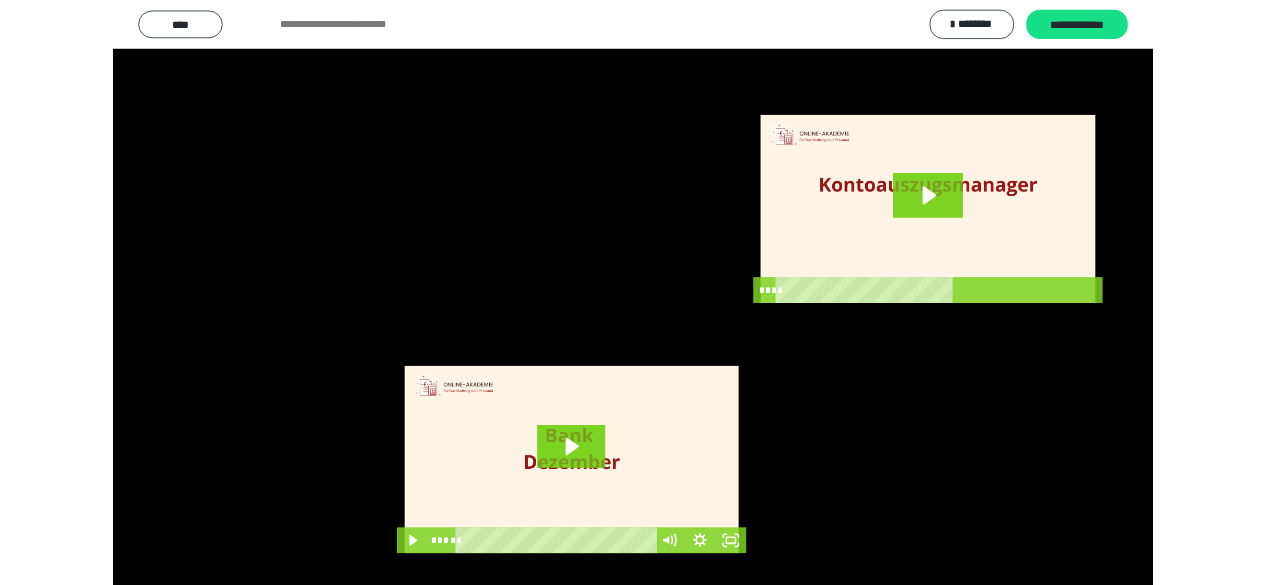 scroll, scrollTop: 4101, scrollLeft: 0, axis: vertical 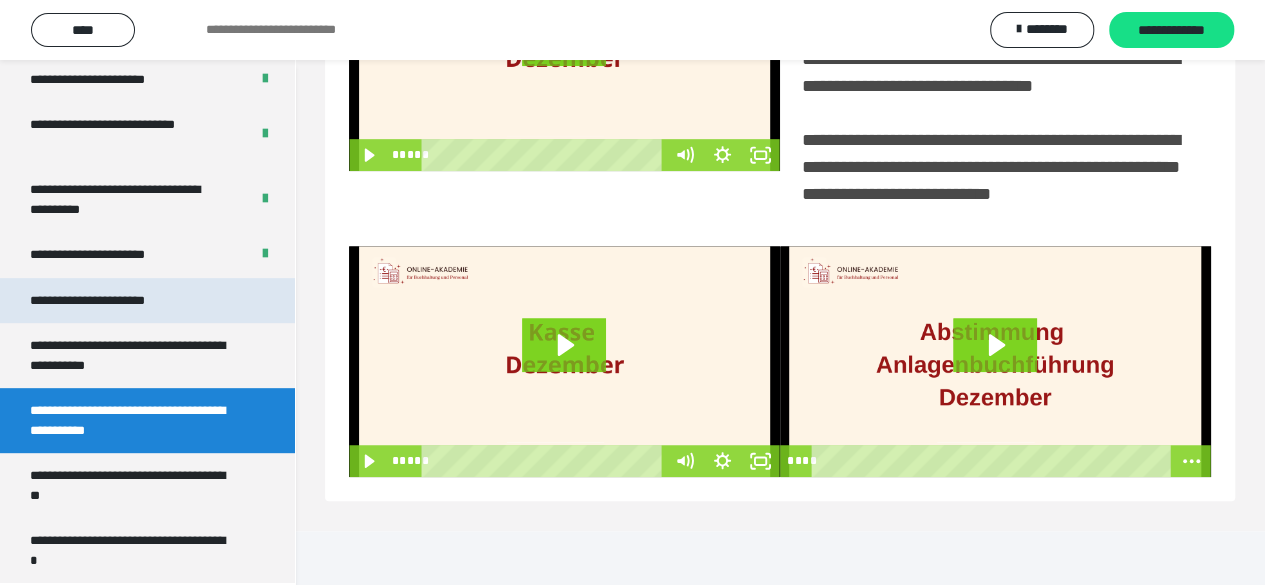 click on "**********" at bounding box center [111, 301] 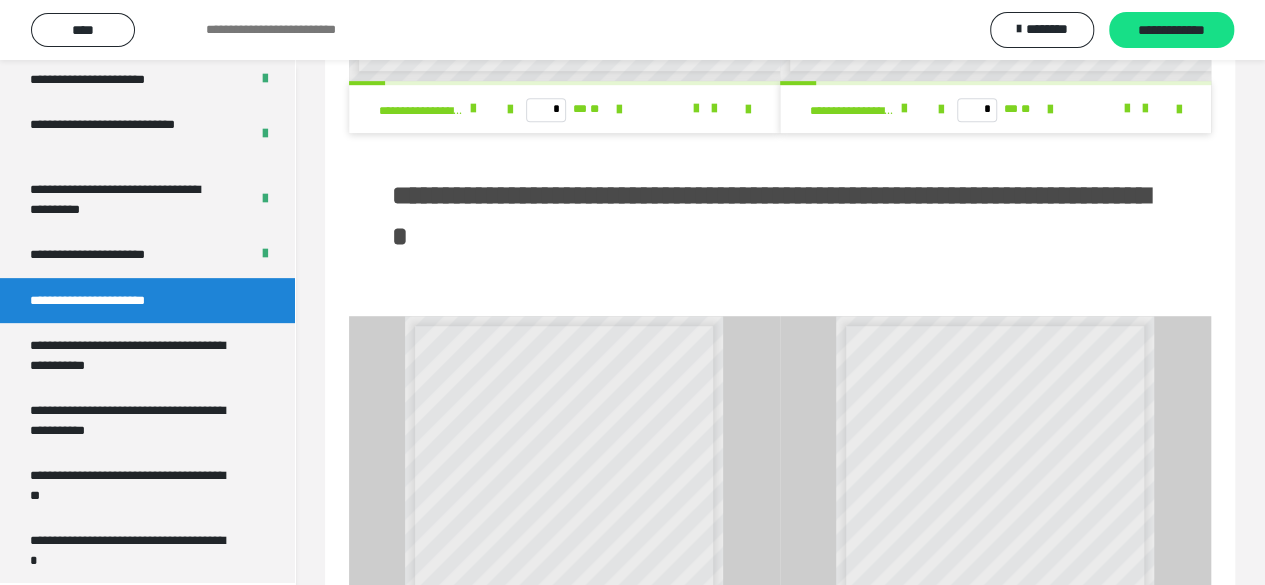 scroll, scrollTop: 1008, scrollLeft: 0, axis: vertical 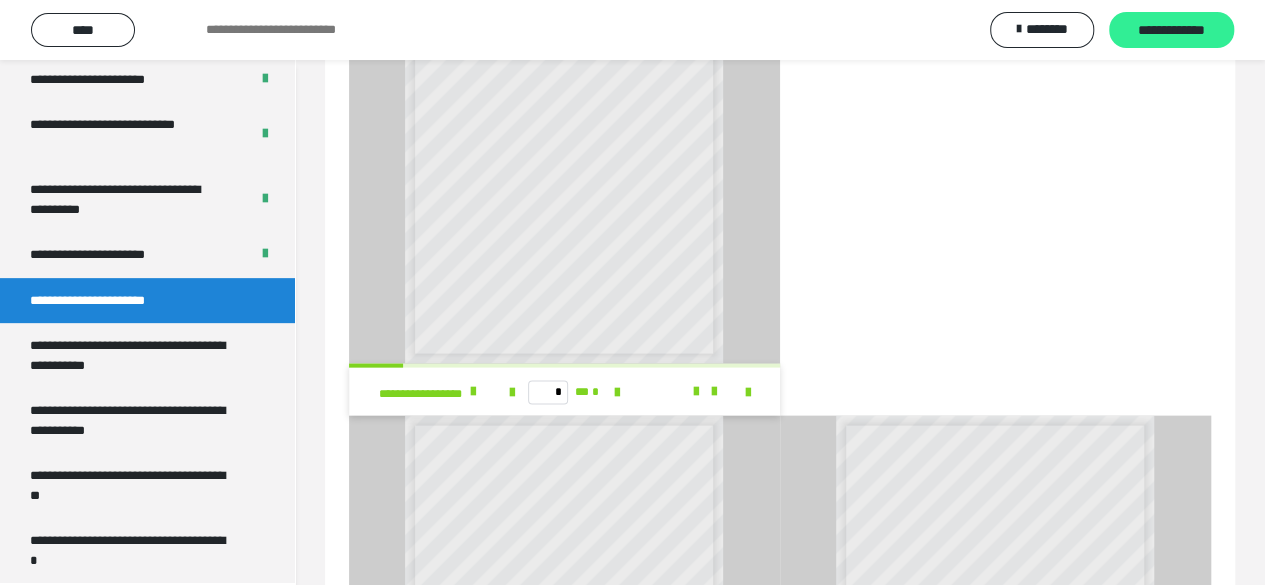 click on "**********" at bounding box center [1171, 31] 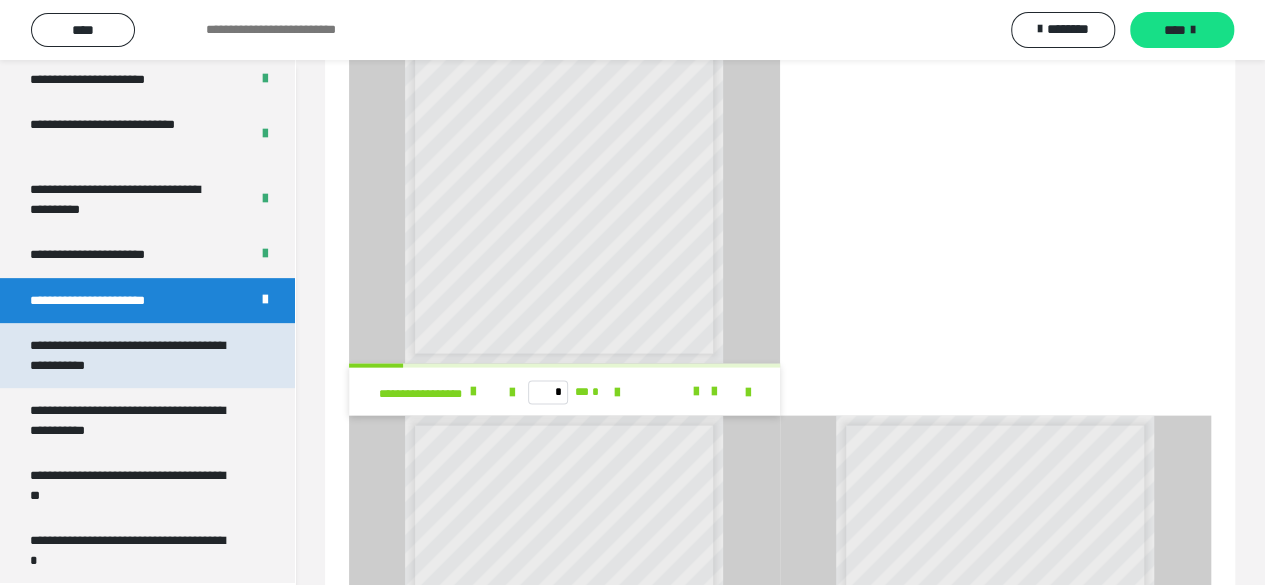click on "**********" at bounding box center (132, 355) 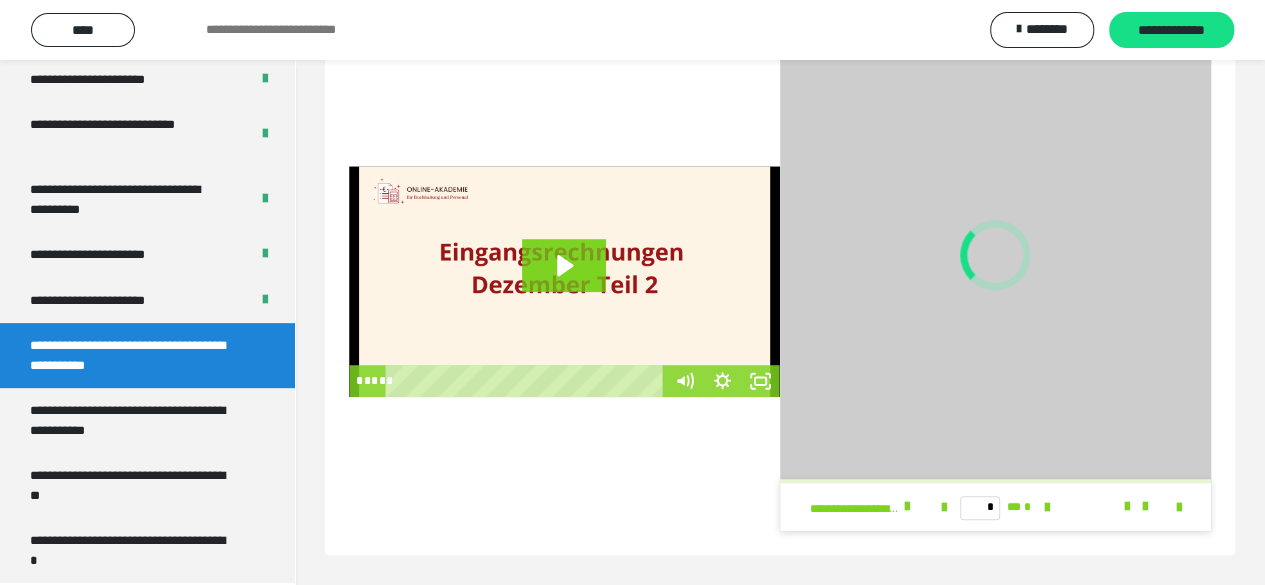 scroll, scrollTop: 305, scrollLeft: 0, axis: vertical 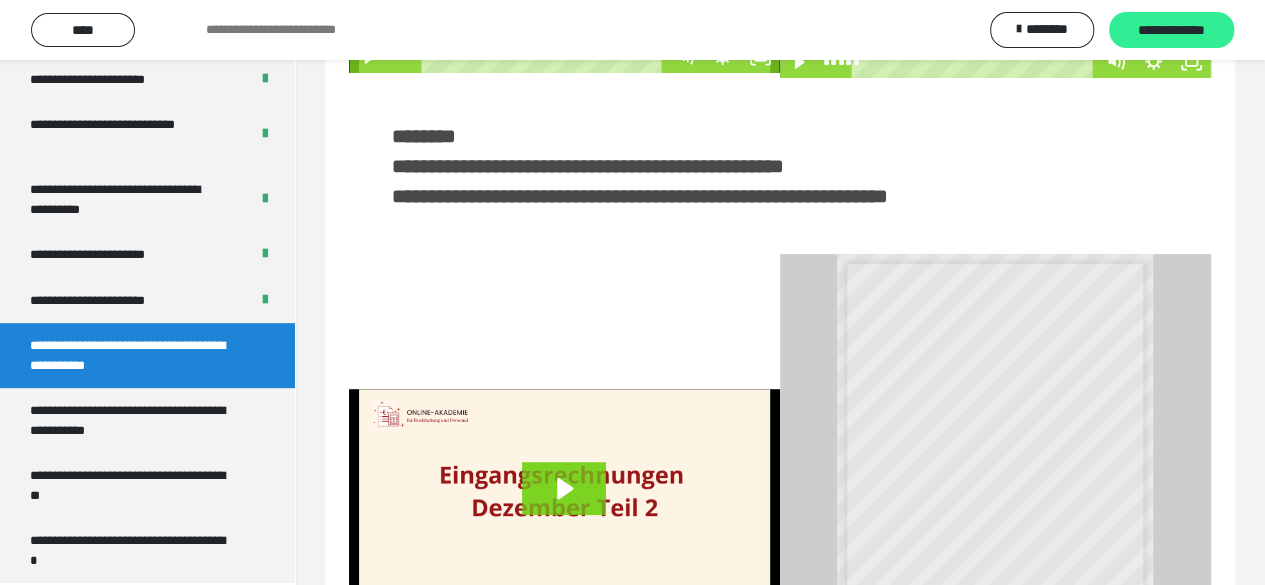 click on "**********" at bounding box center (1171, 31) 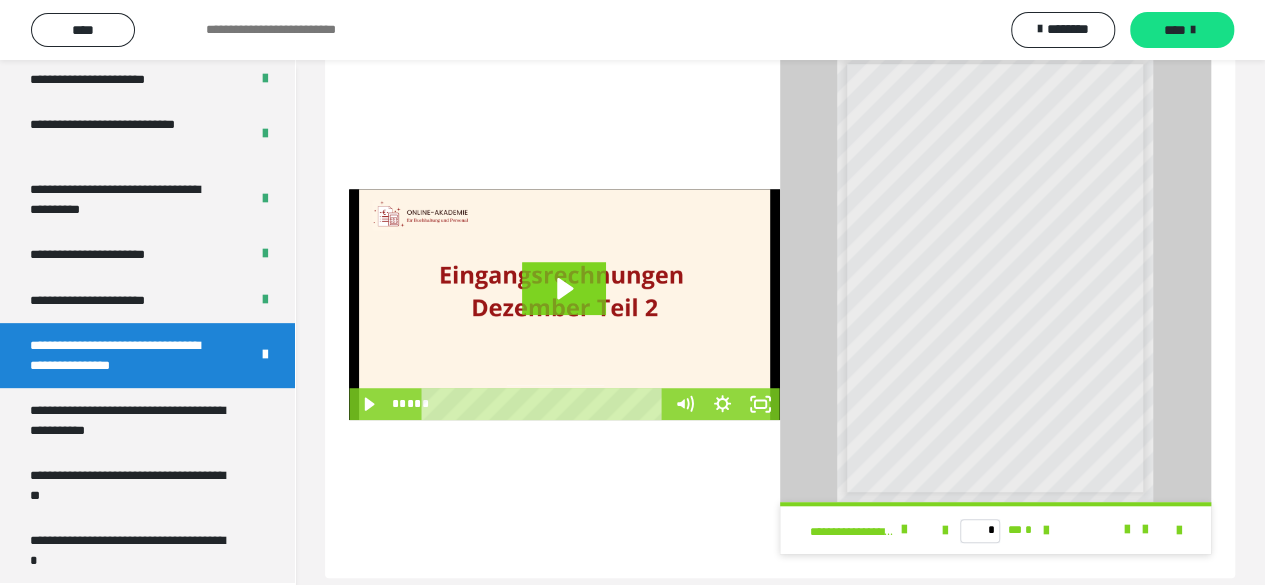 scroll, scrollTop: 528, scrollLeft: 0, axis: vertical 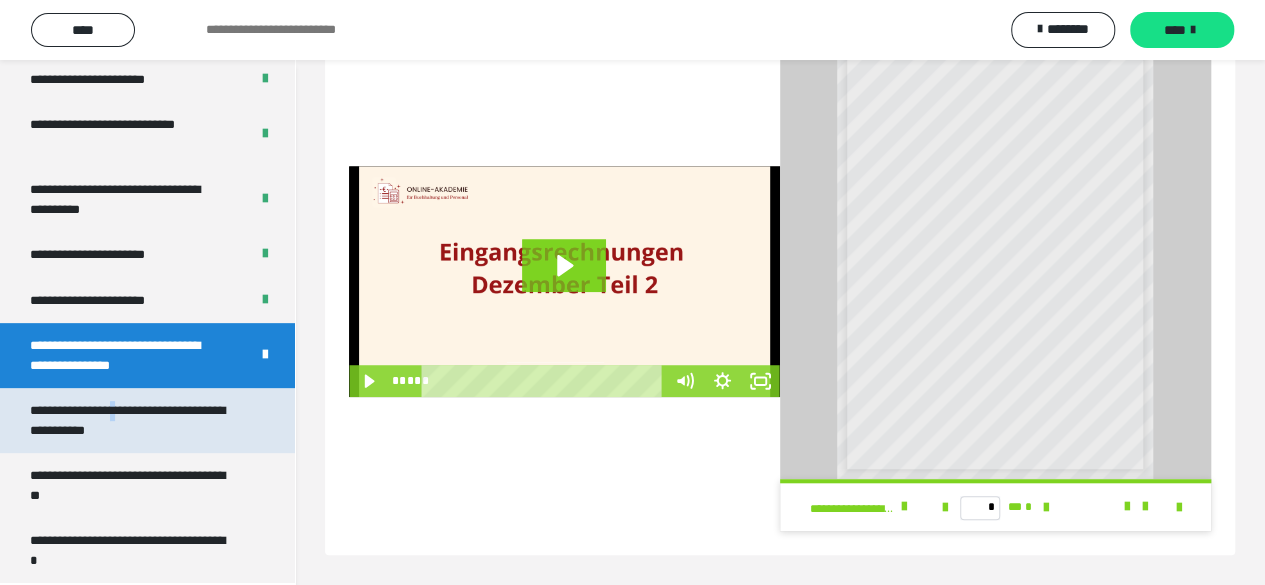 click on "**********" at bounding box center (132, 420) 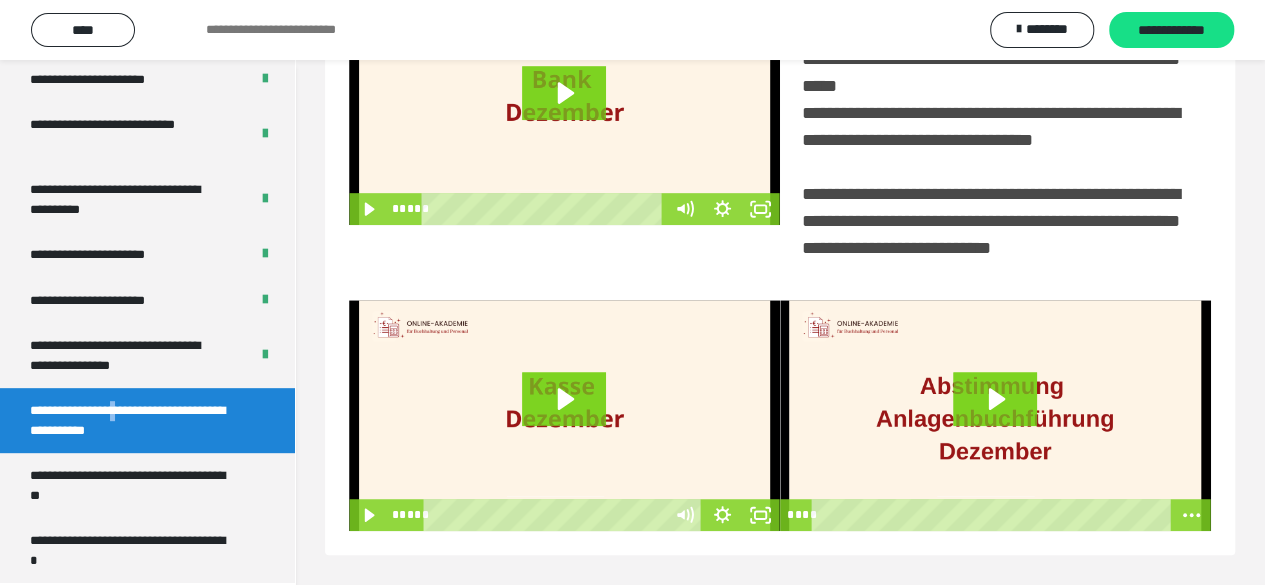 scroll, scrollTop: 84, scrollLeft: 0, axis: vertical 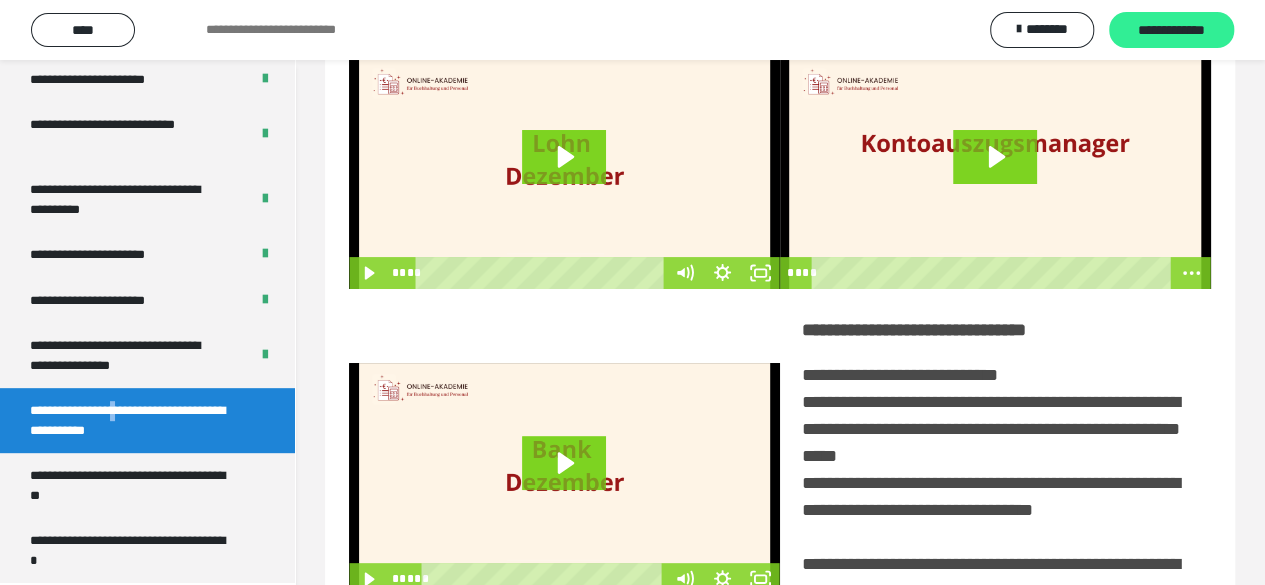click on "**********" at bounding box center [1171, 31] 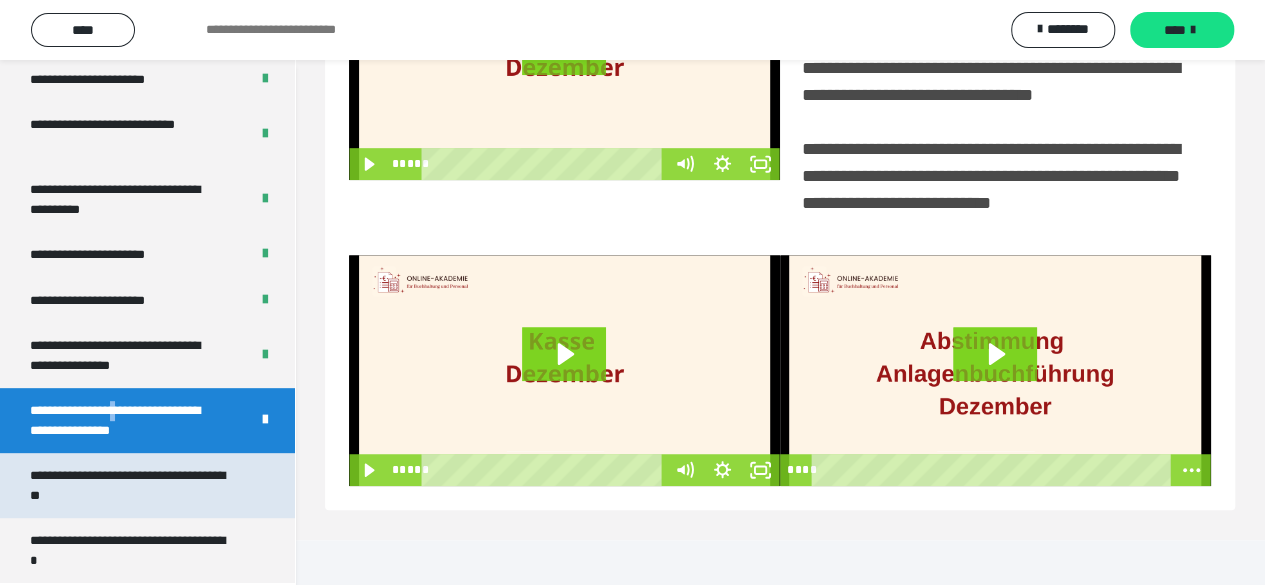 scroll, scrollTop: 508, scrollLeft: 0, axis: vertical 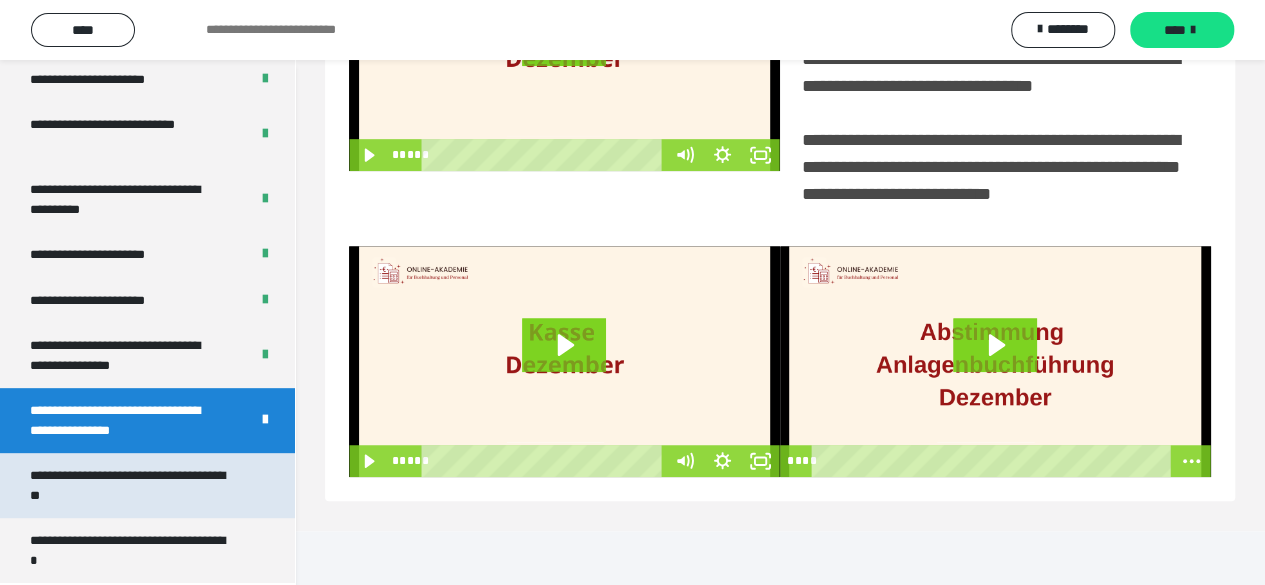 click on "**********" at bounding box center (132, 485) 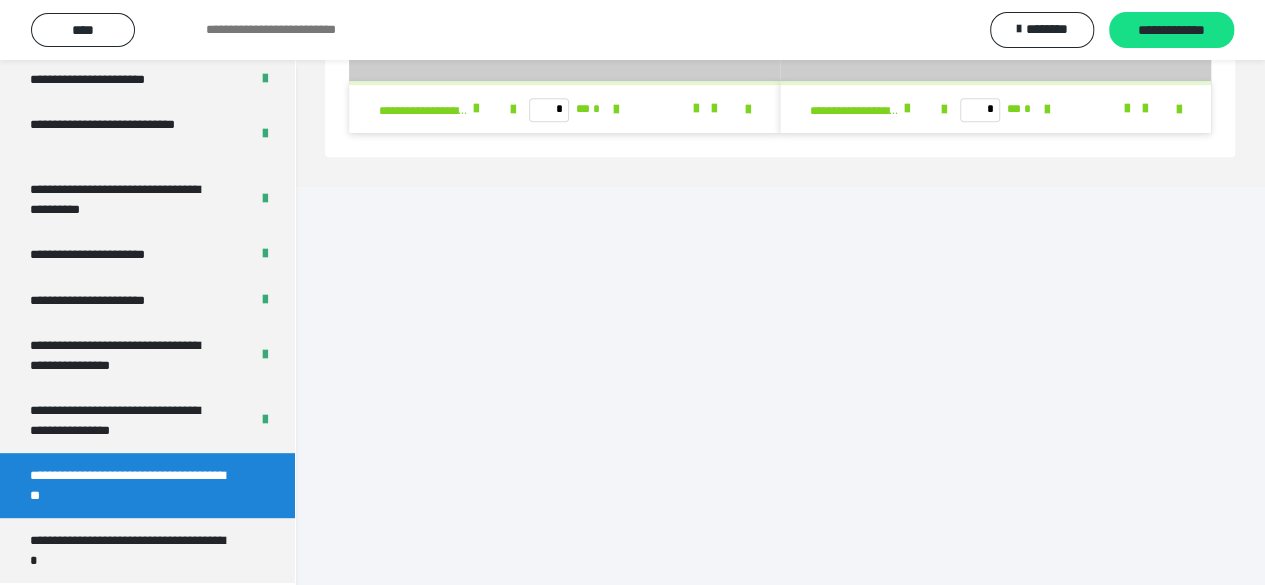 scroll, scrollTop: 110, scrollLeft: 0, axis: vertical 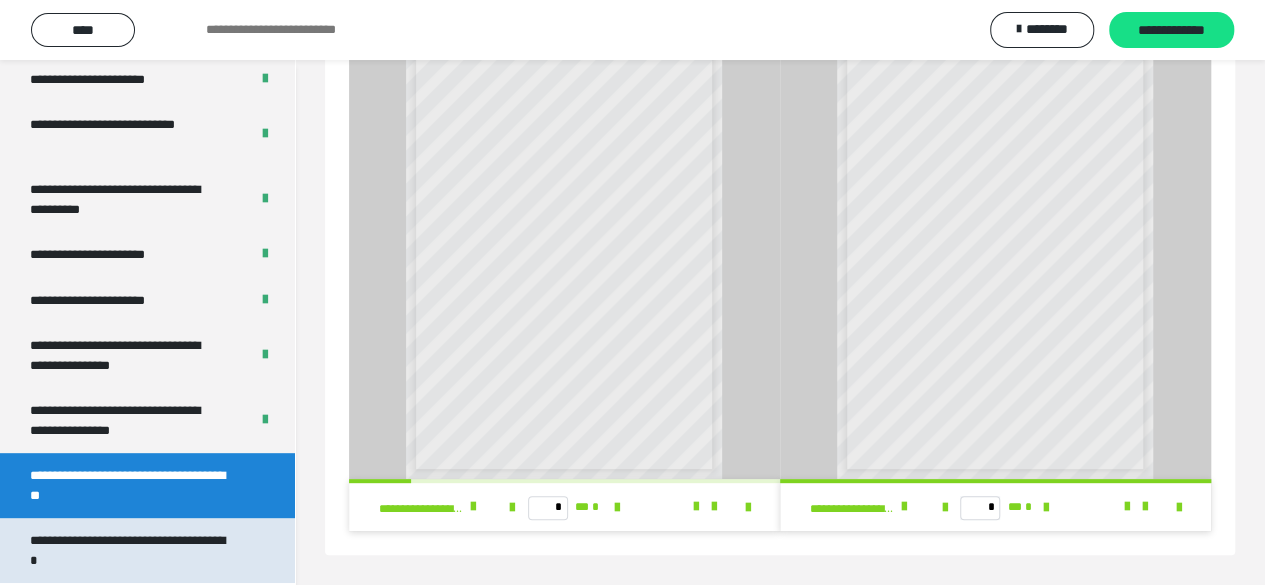 click on "**********" at bounding box center [132, 550] 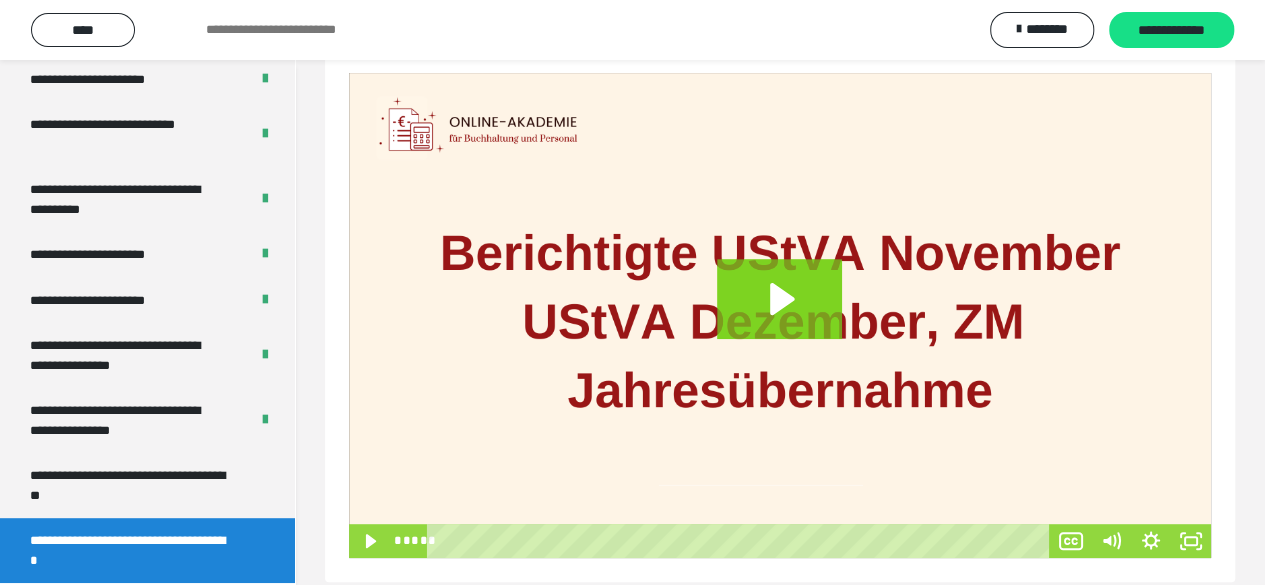 scroll, scrollTop: 286, scrollLeft: 0, axis: vertical 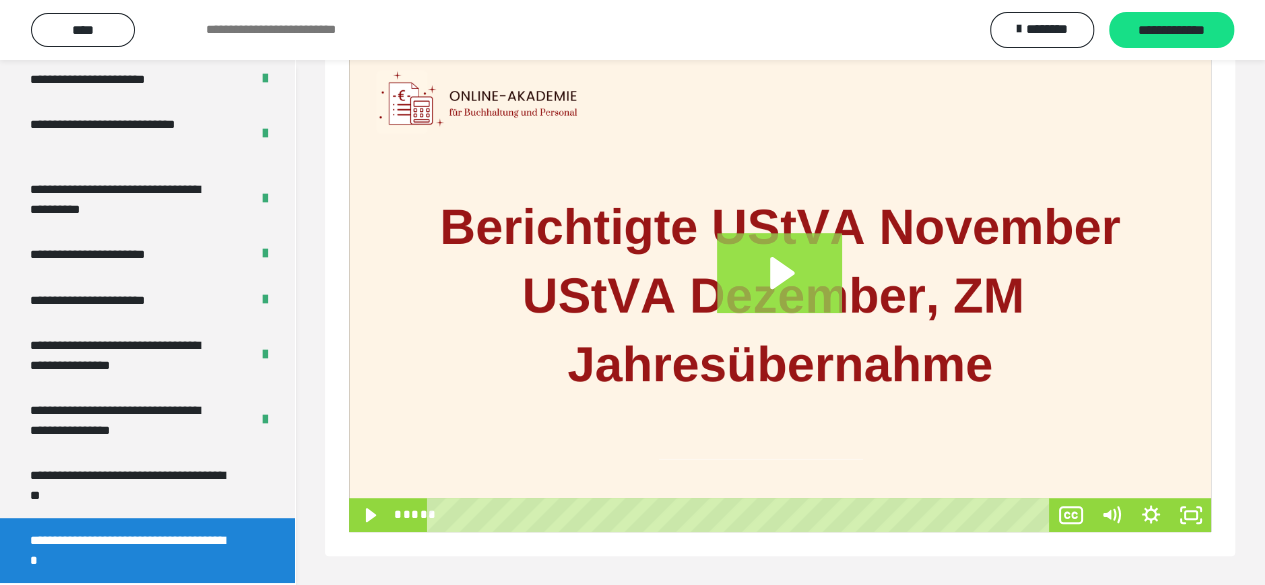 click 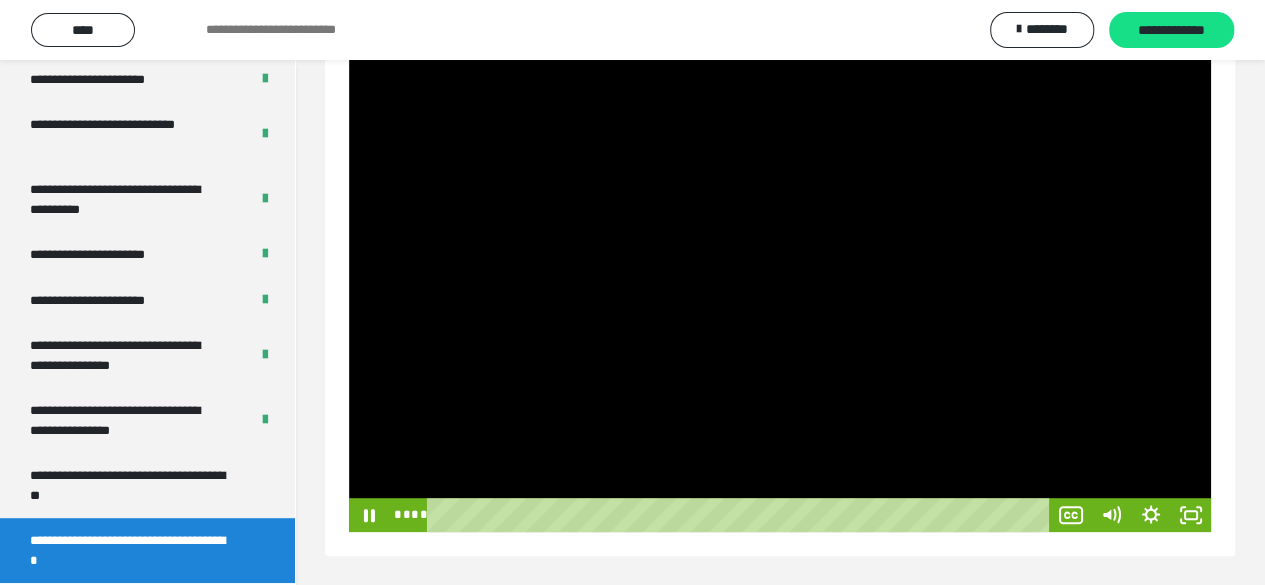click at bounding box center (780, 289) 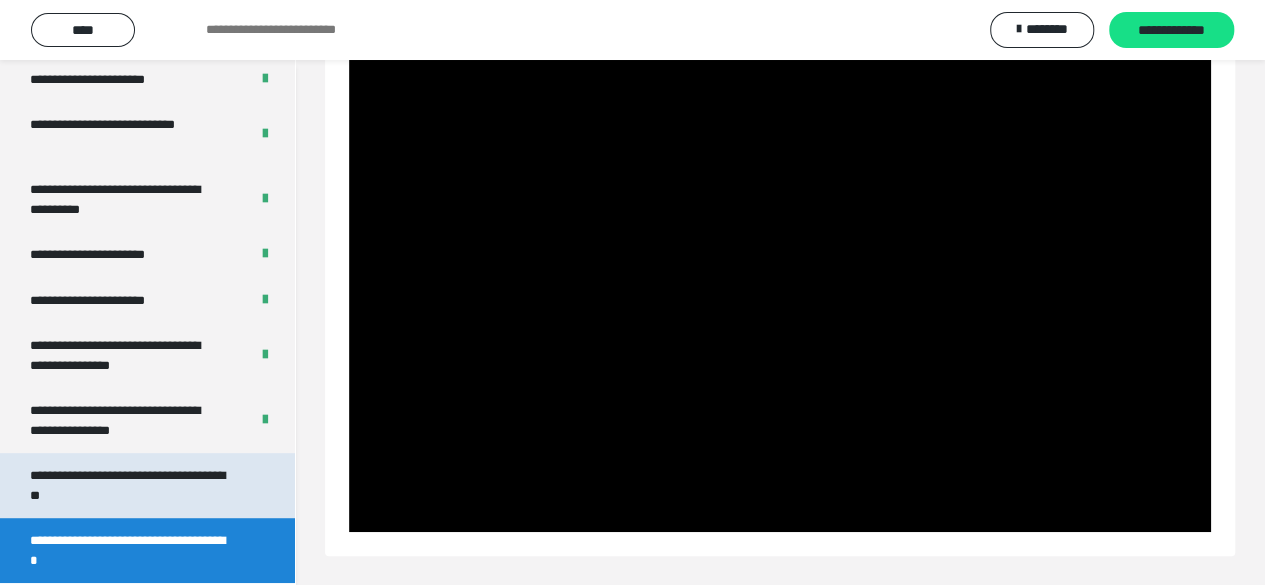click on "**********" at bounding box center (132, 485) 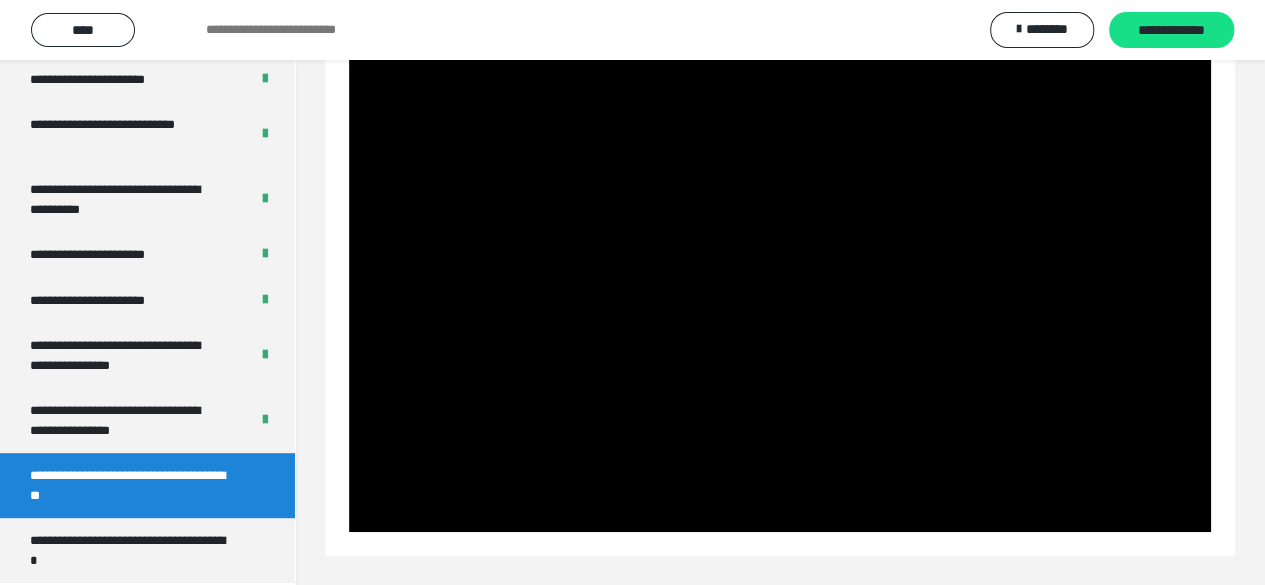scroll, scrollTop: 110, scrollLeft: 0, axis: vertical 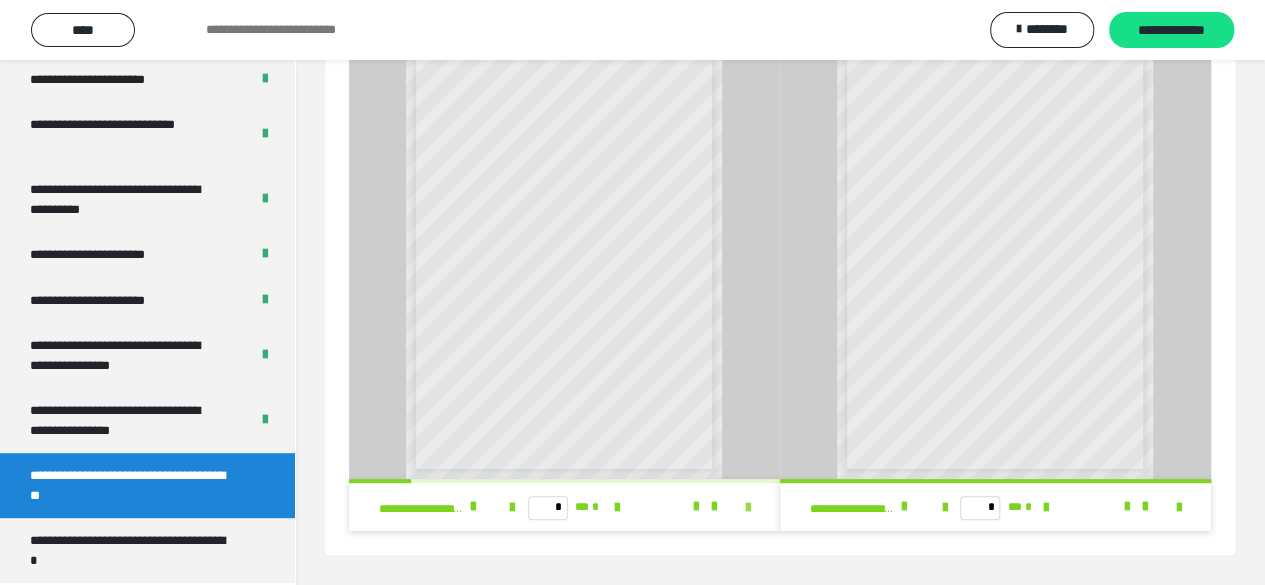 click at bounding box center [748, 508] 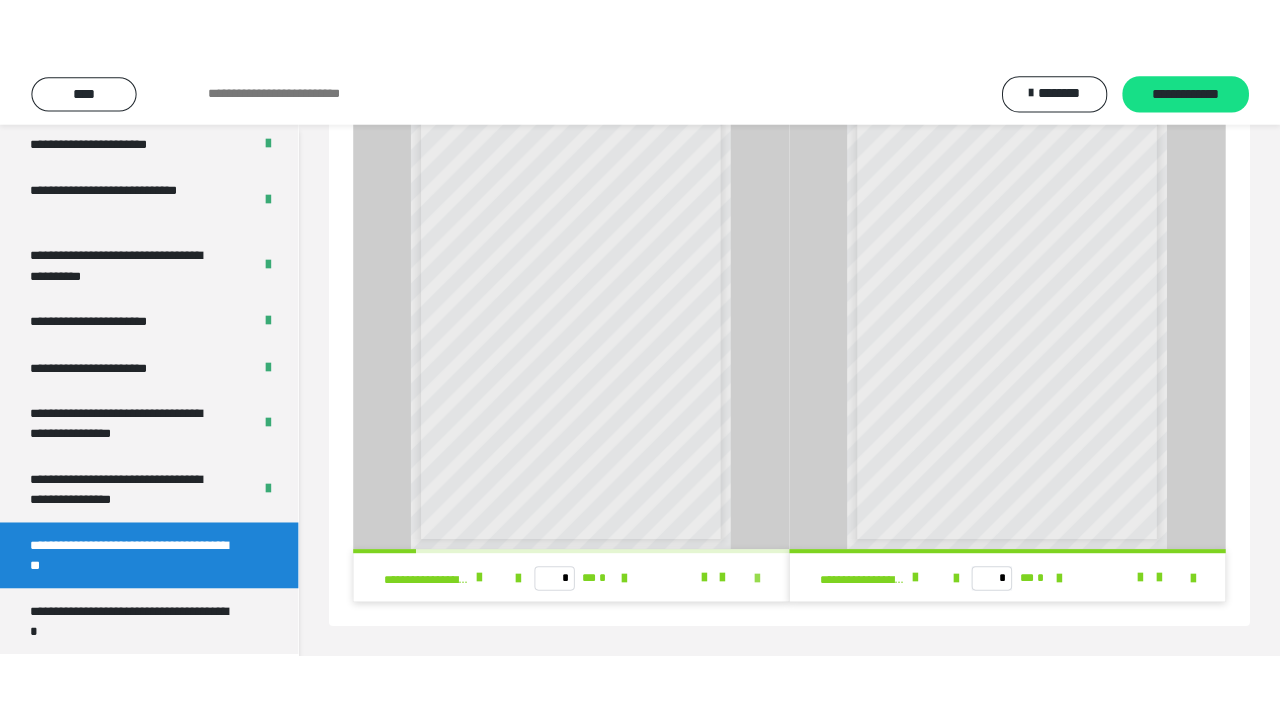 scroll, scrollTop: 60, scrollLeft: 0, axis: vertical 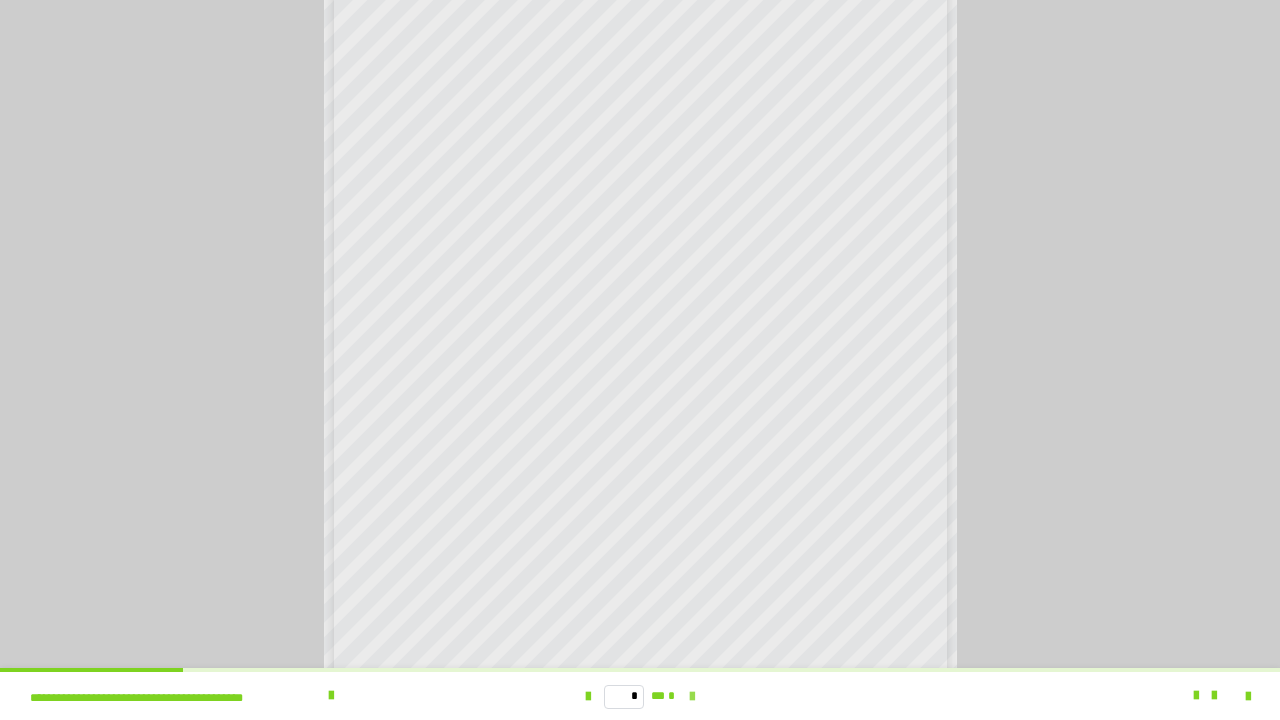 click at bounding box center [692, 697] 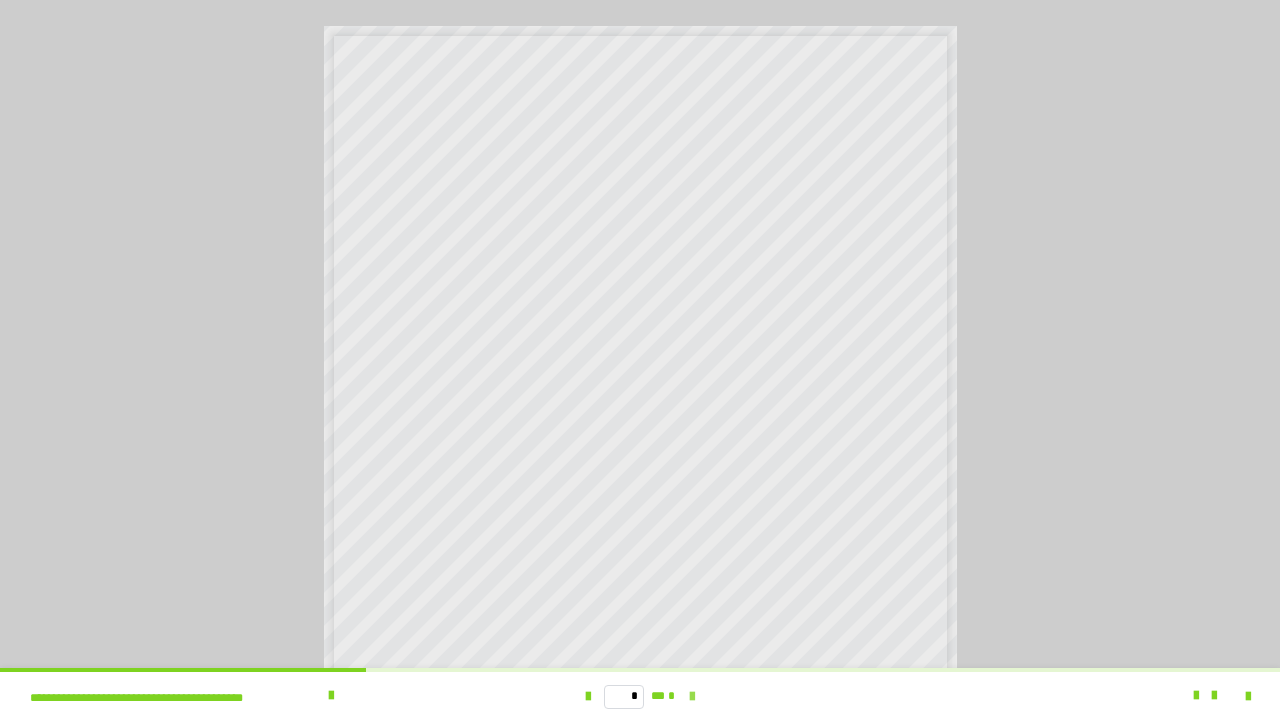 click at bounding box center [692, 697] 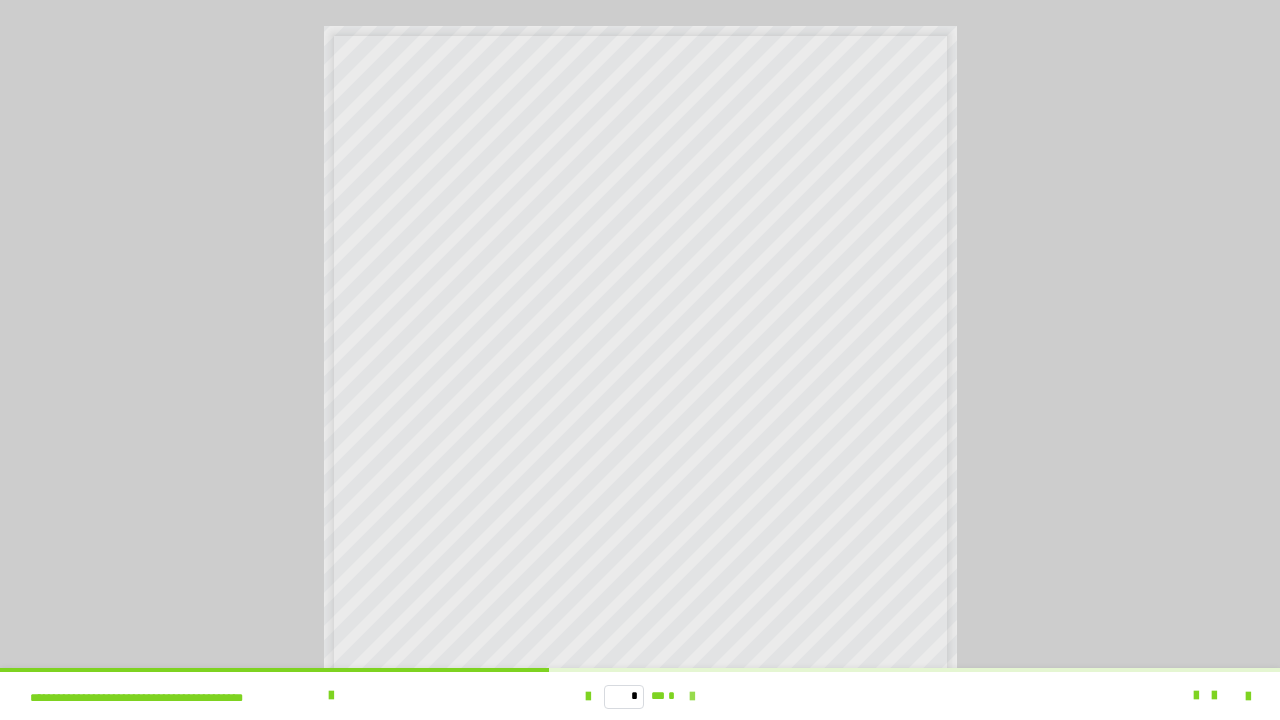 click at bounding box center (692, 697) 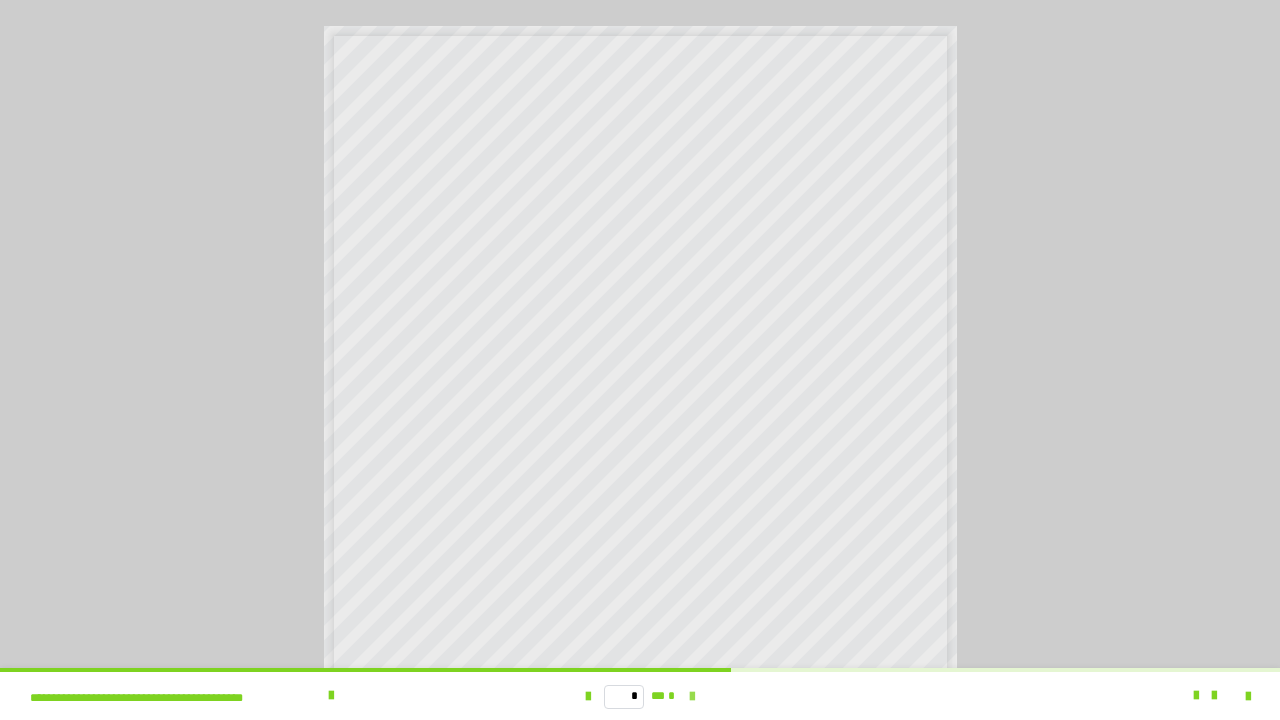 click at bounding box center (692, 697) 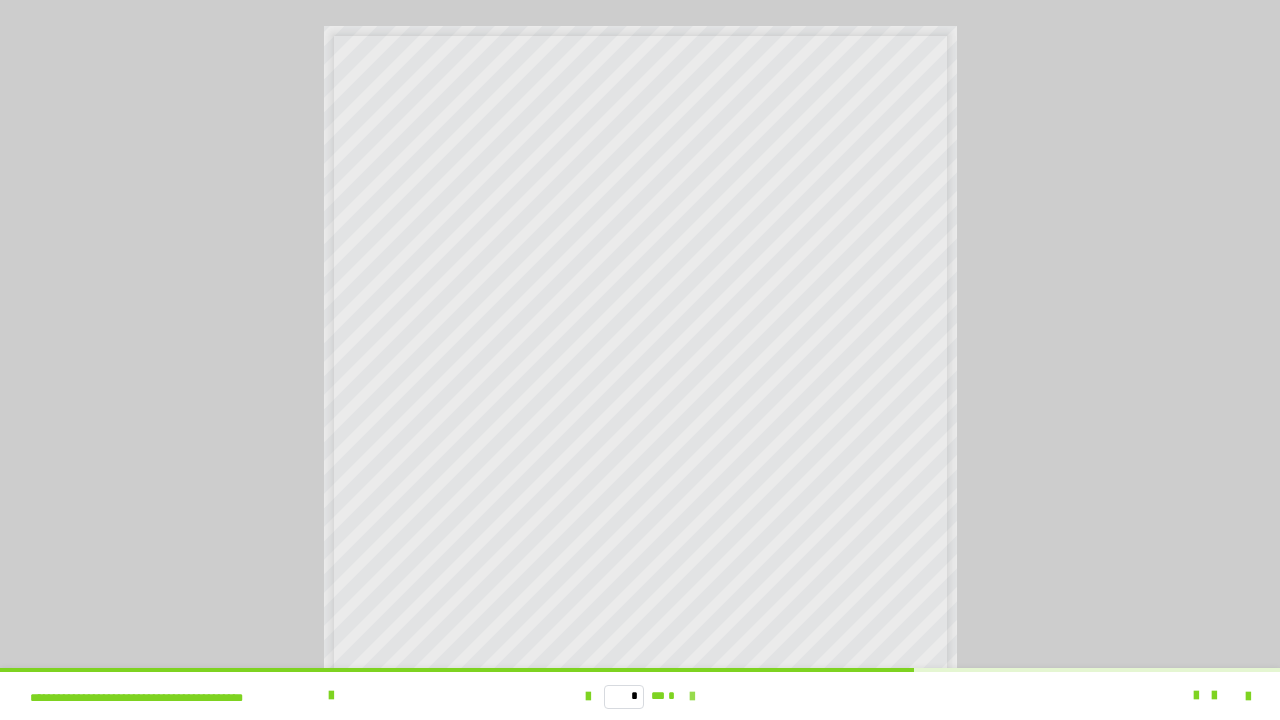 click at bounding box center [692, 697] 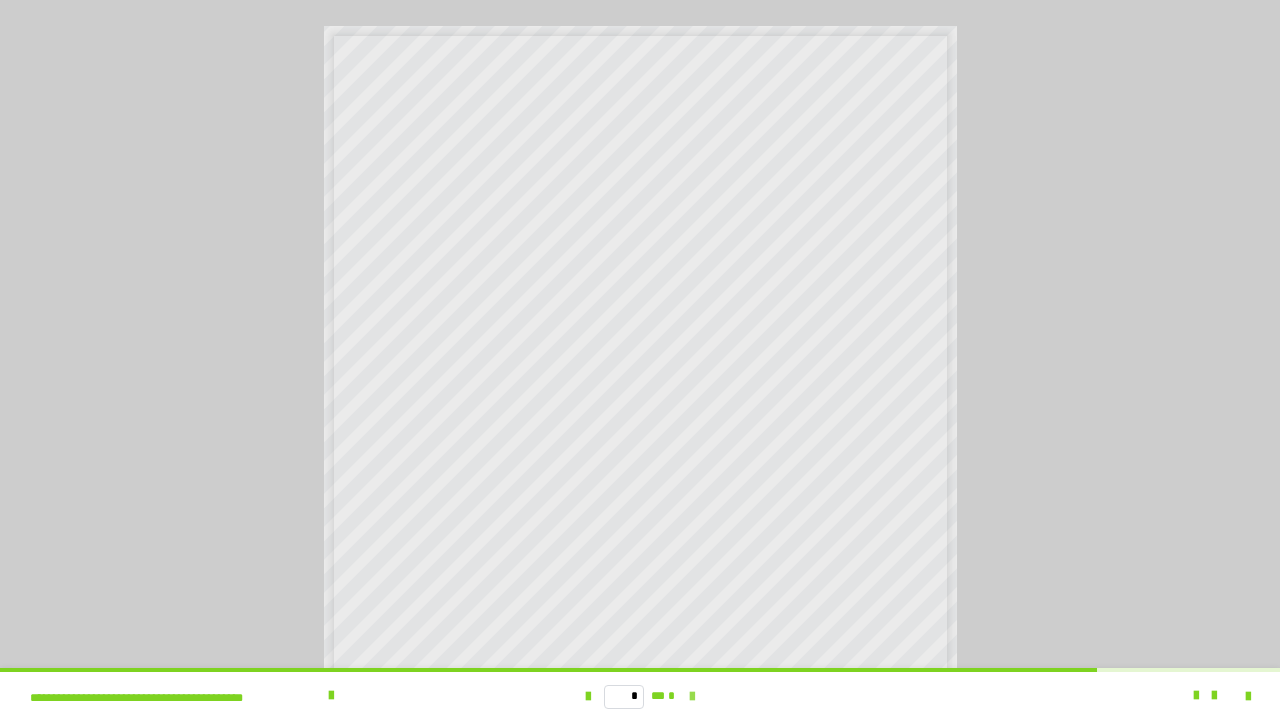 click at bounding box center (692, 697) 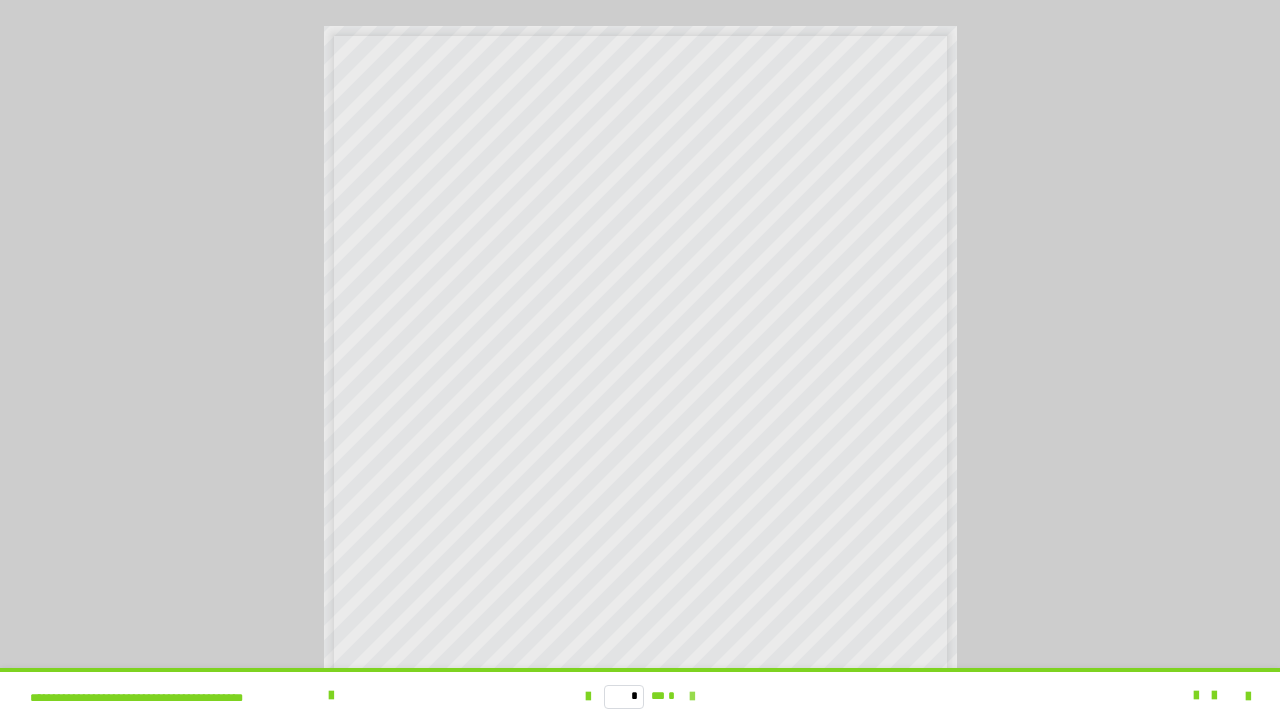 click on "* ** *" at bounding box center [640, 696] 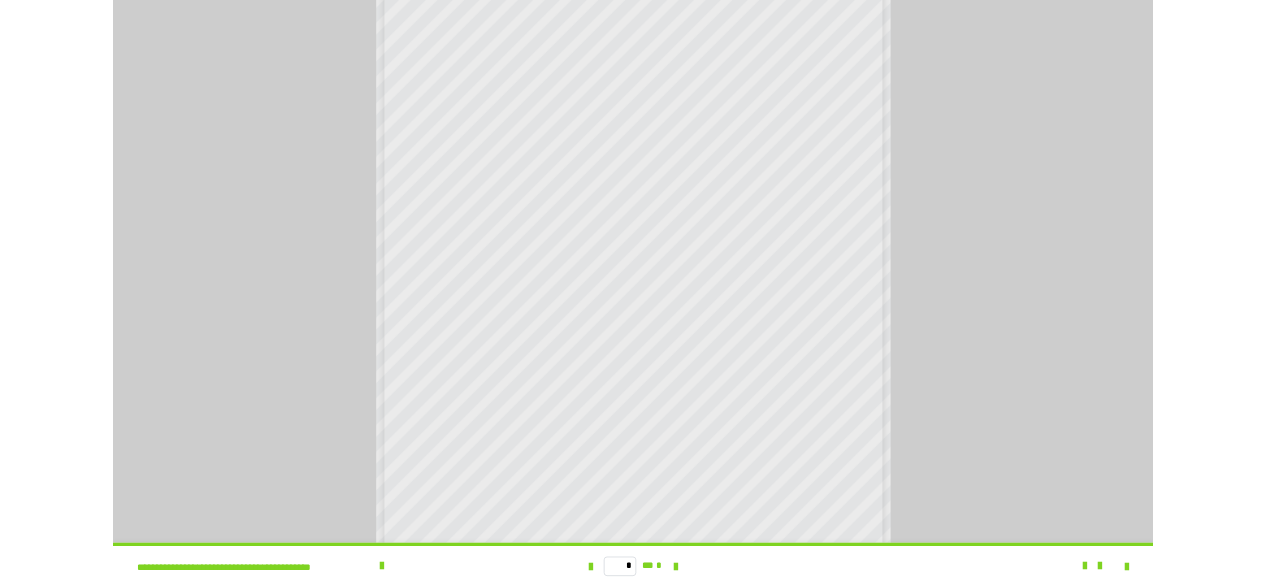 scroll, scrollTop: 0, scrollLeft: 0, axis: both 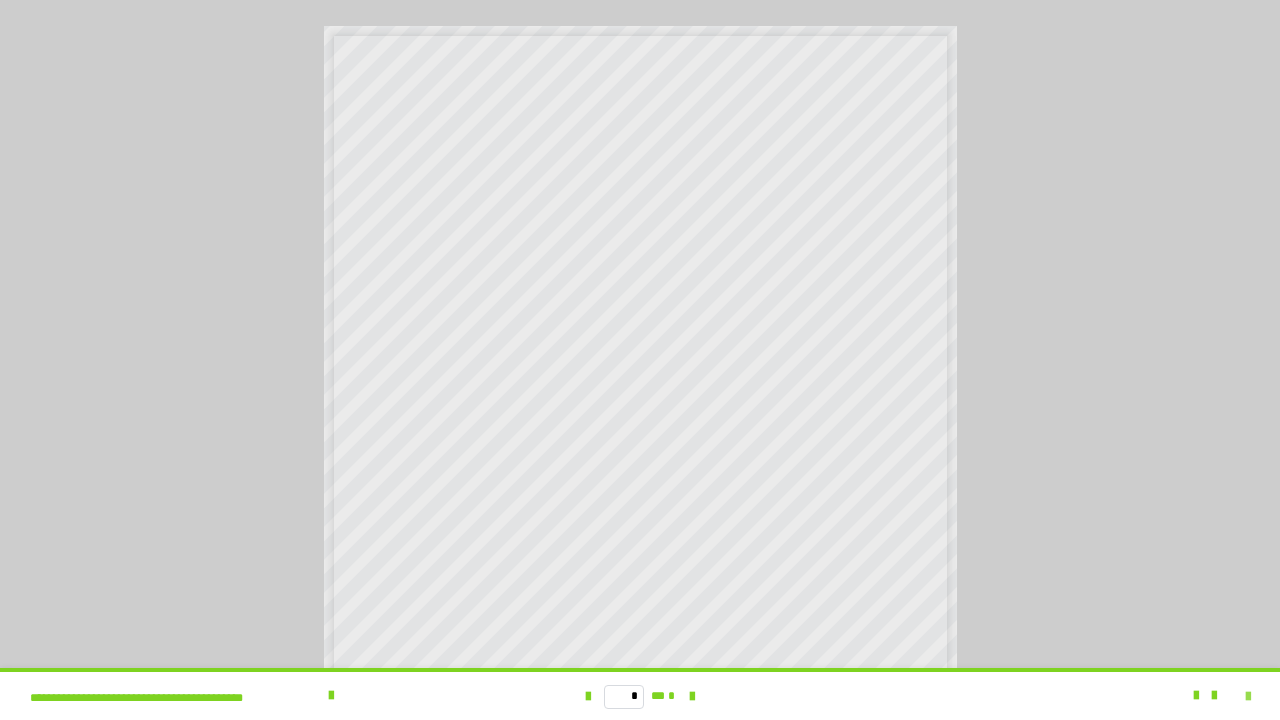 click at bounding box center (1248, 697) 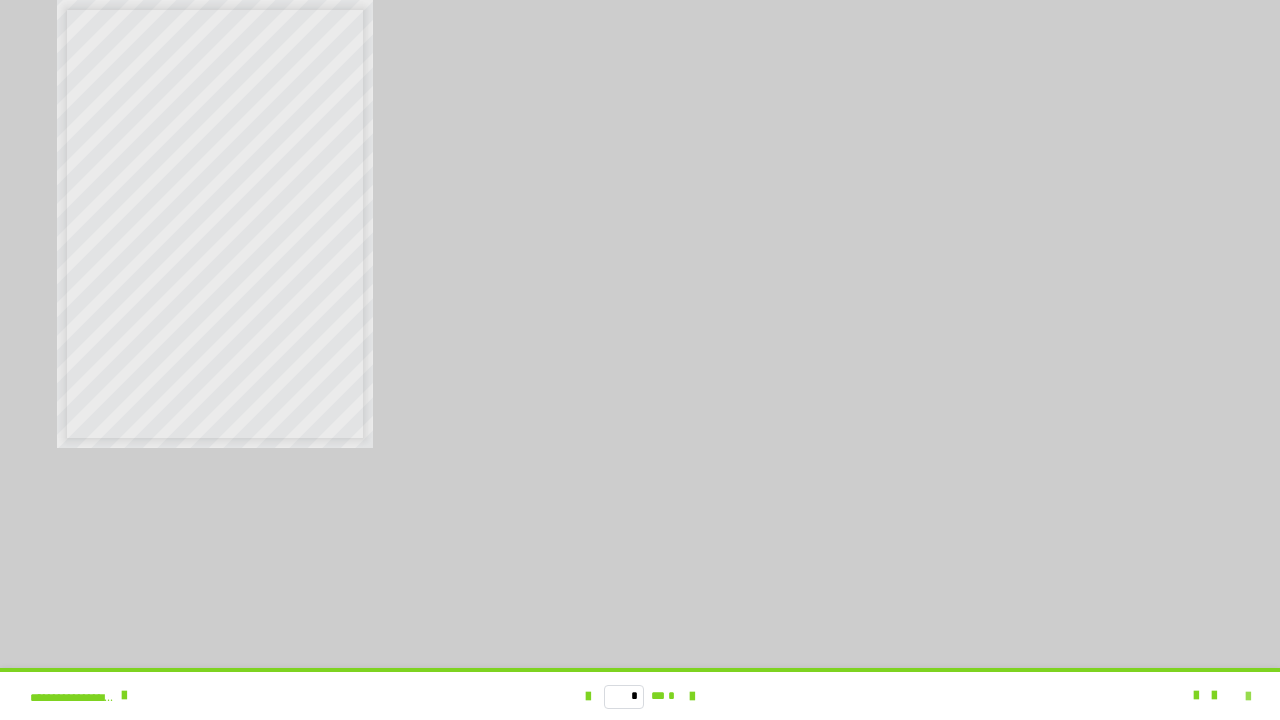 scroll, scrollTop: 4101, scrollLeft: 0, axis: vertical 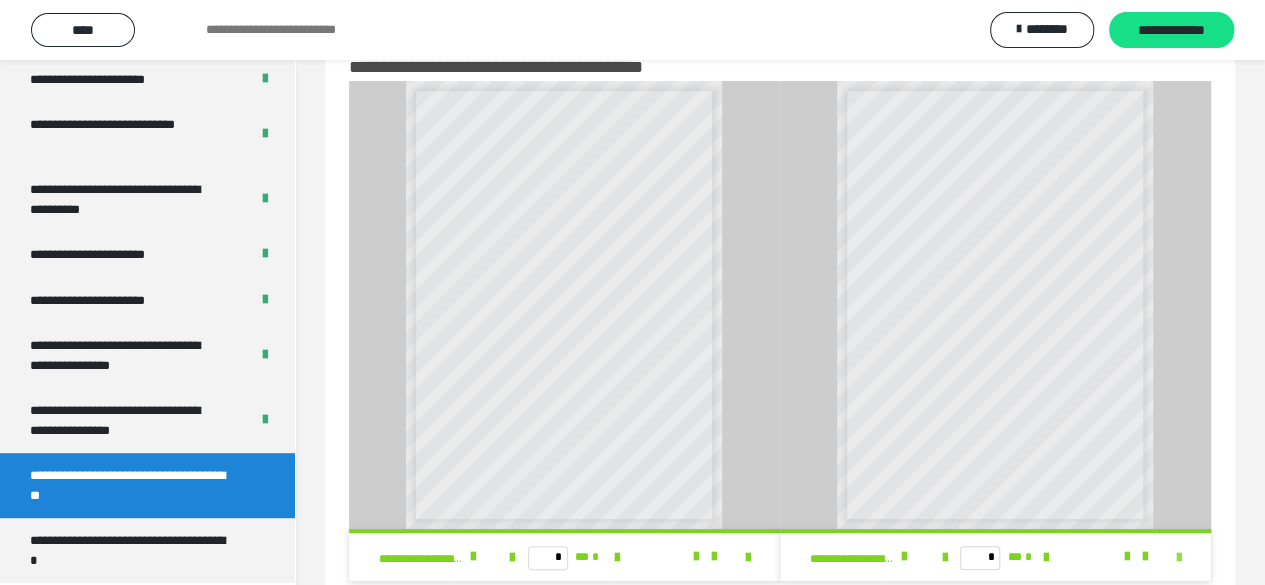 click at bounding box center (1179, 558) 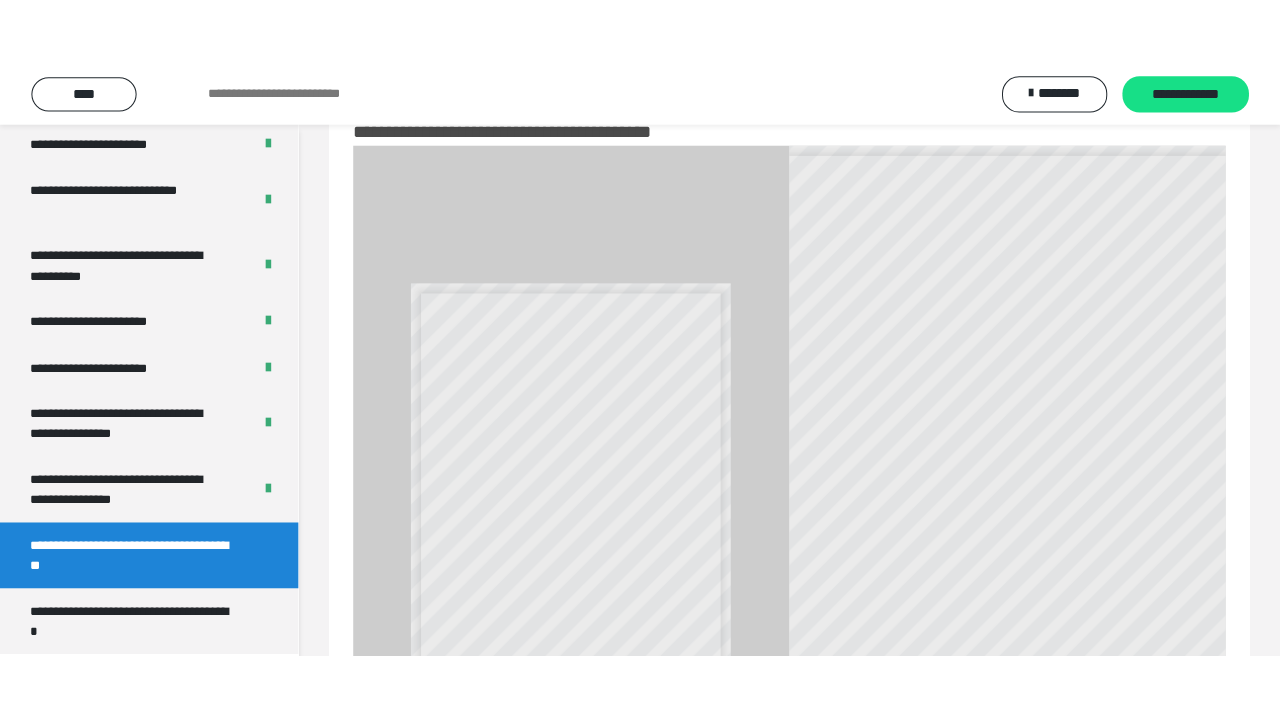scroll, scrollTop: 3966, scrollLeft: 0, axis: vertical 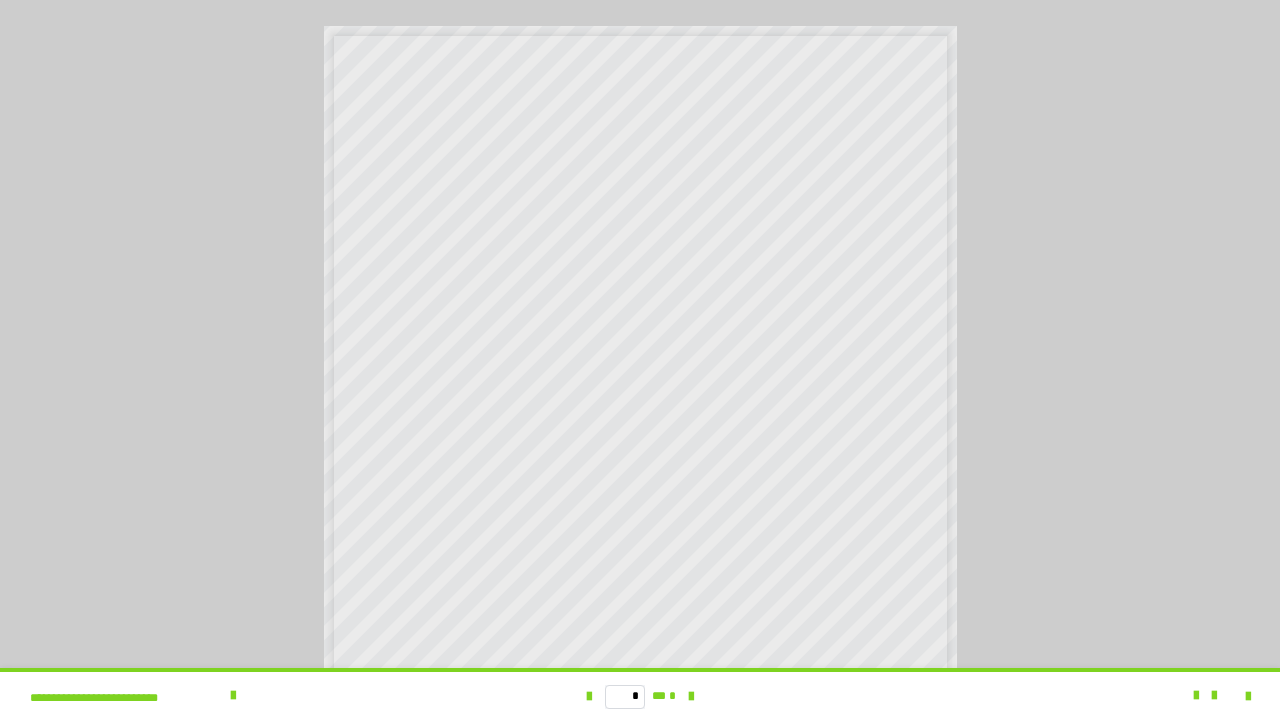 click at bounding box center (1236, 696) 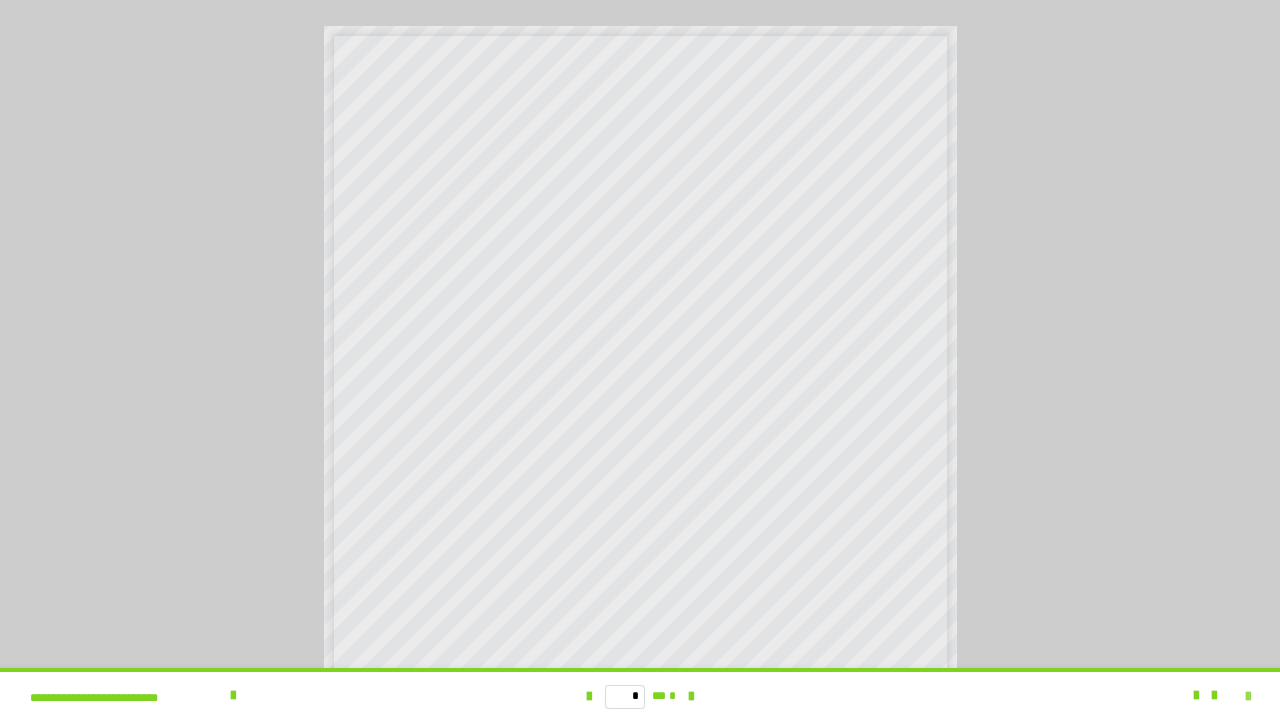 click at bounding box center (1248, 697) 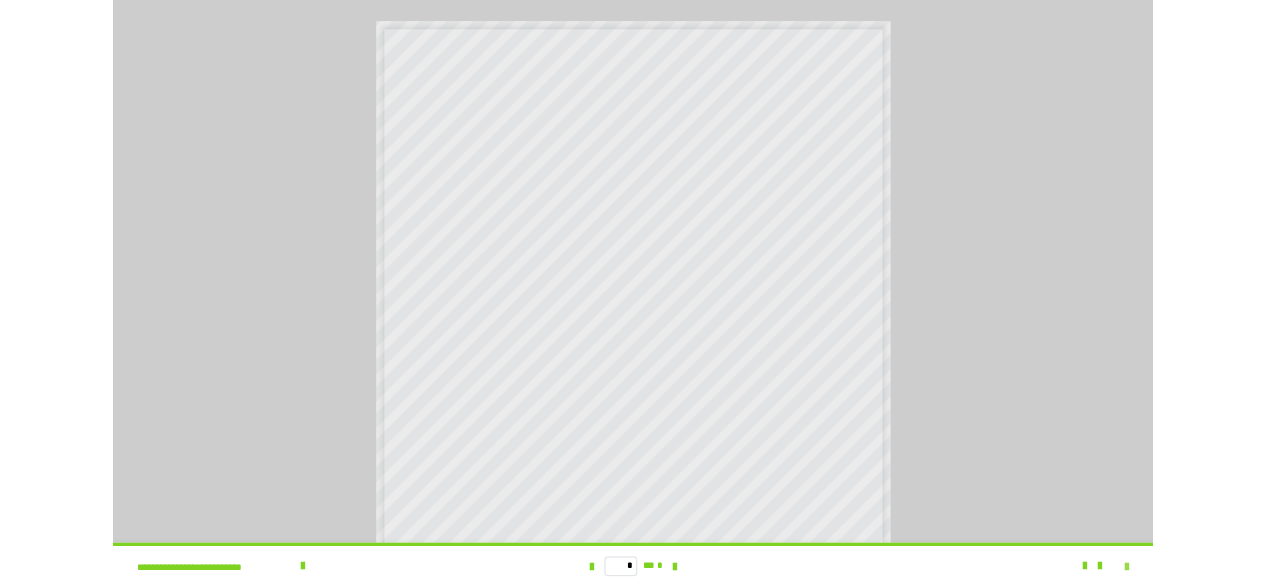 scroll, scrollTop: 4101, scrollLeft: 0, axis: vertical 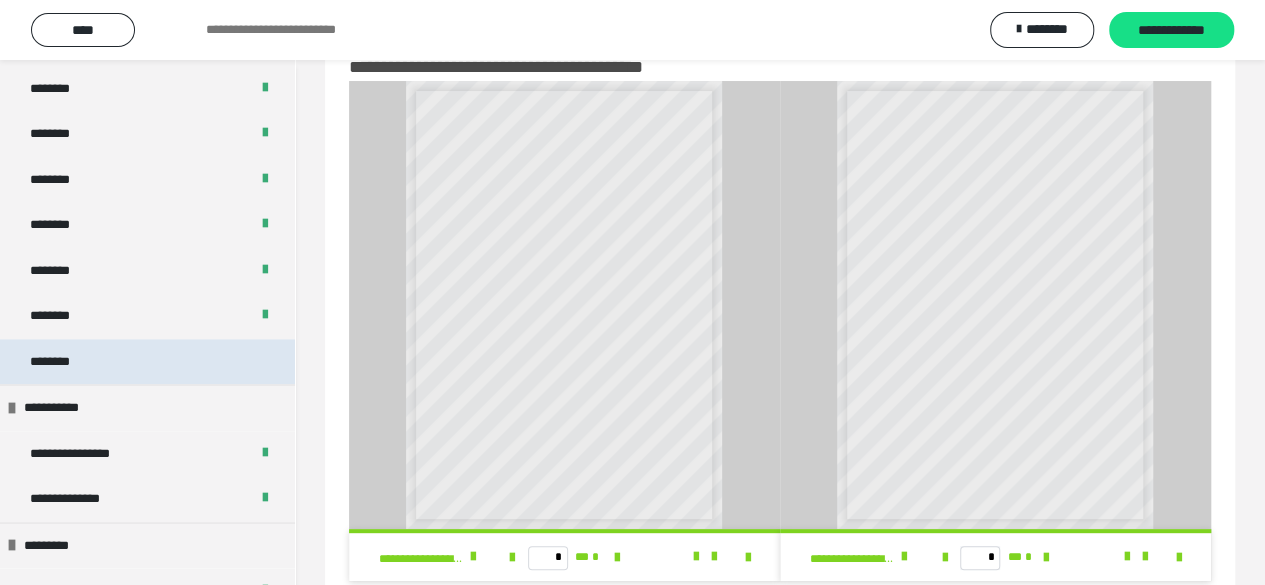 click on "********" at bounding box center [147, 362] 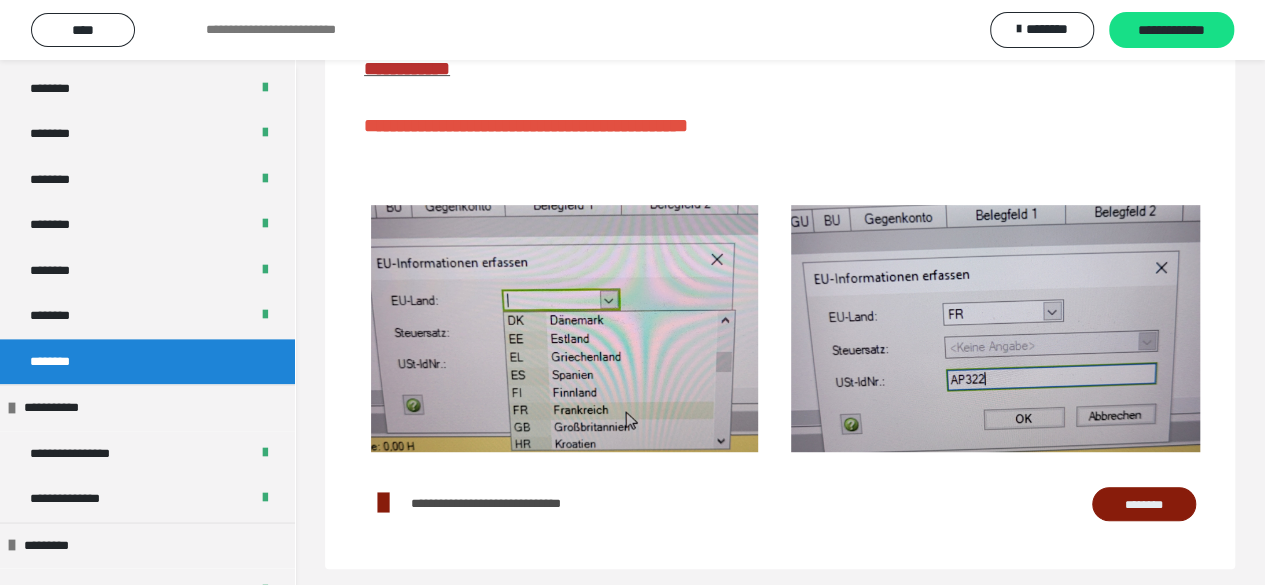 scroll, scrollTop: 410, scrollLeft: 0, axis: vertical 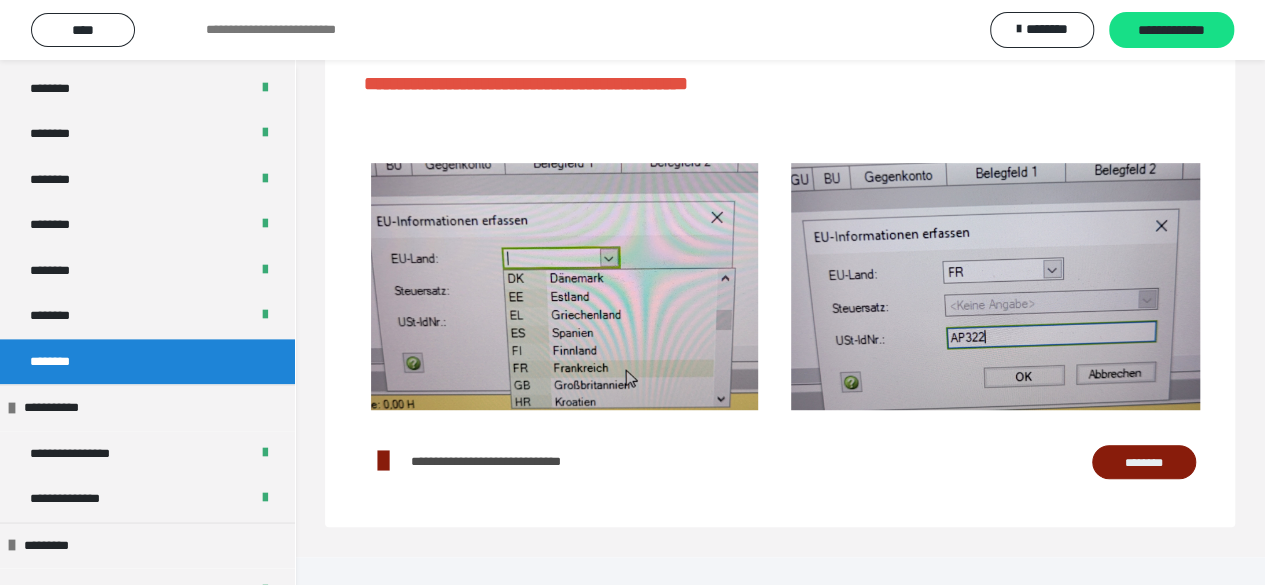 click on "********" at bounding box center [1144, 461] 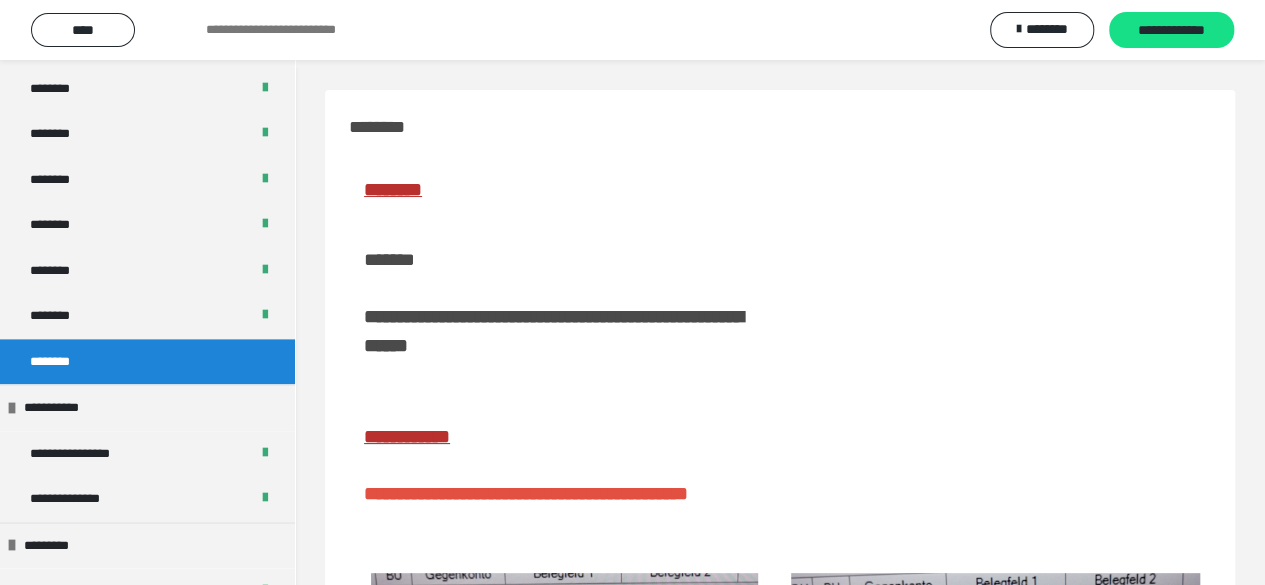 scroll, scrollTop: 0, scrollLeft: 0, axis: both 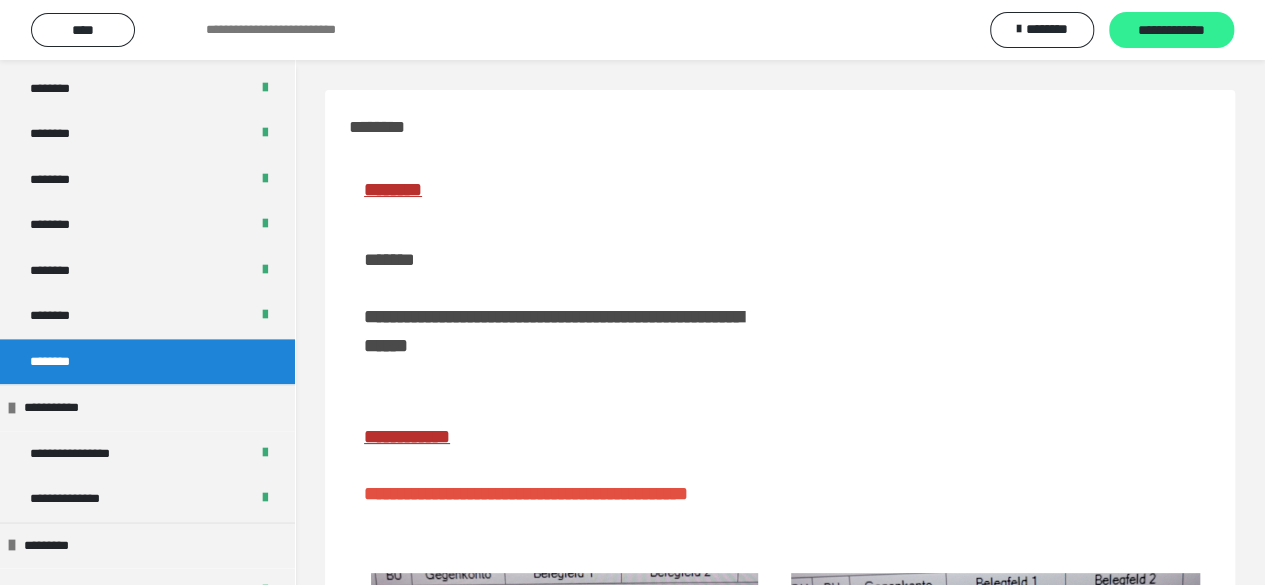 click on "**********" at bounding box center (1171, 31) 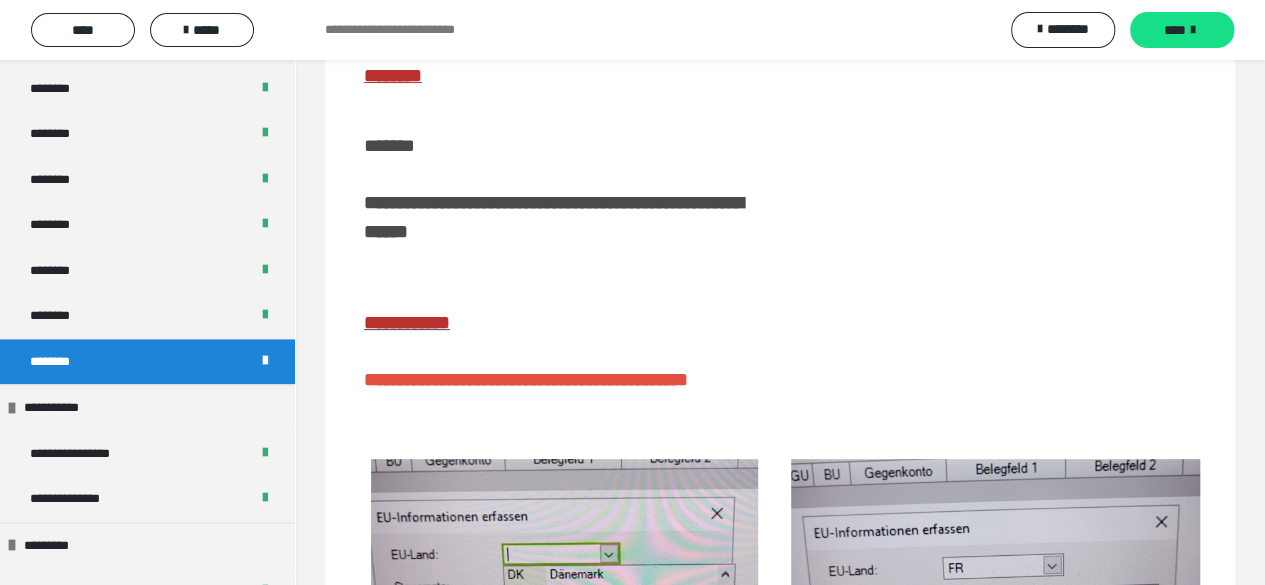 scroll, scrollTop: 410, scrollLeft: 0, axis: vertical 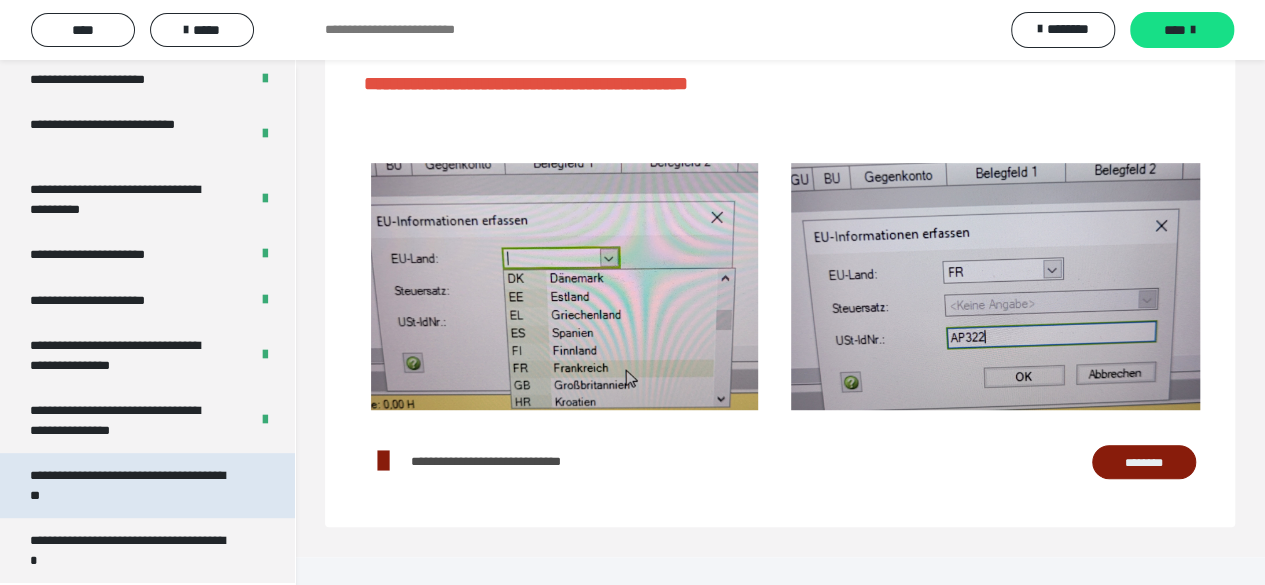 click on "**********" at bounding box center (132, 485) 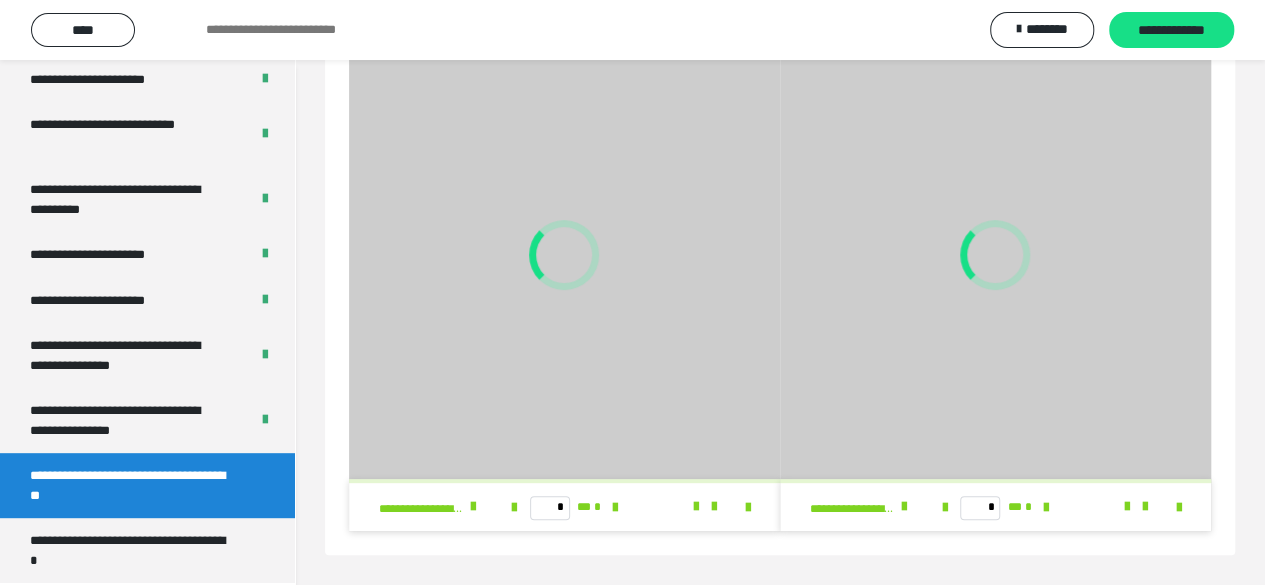 scroll, scrollTop: 110, scrollLeft: 0, axis: vertical 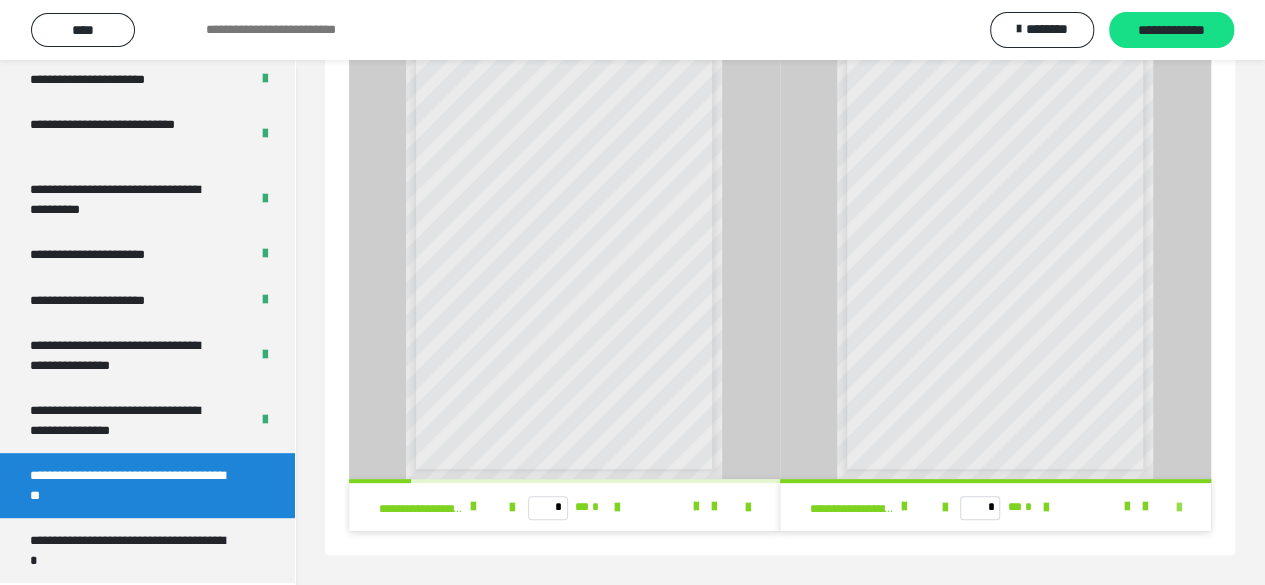 click at bounding box center (1179, 508) 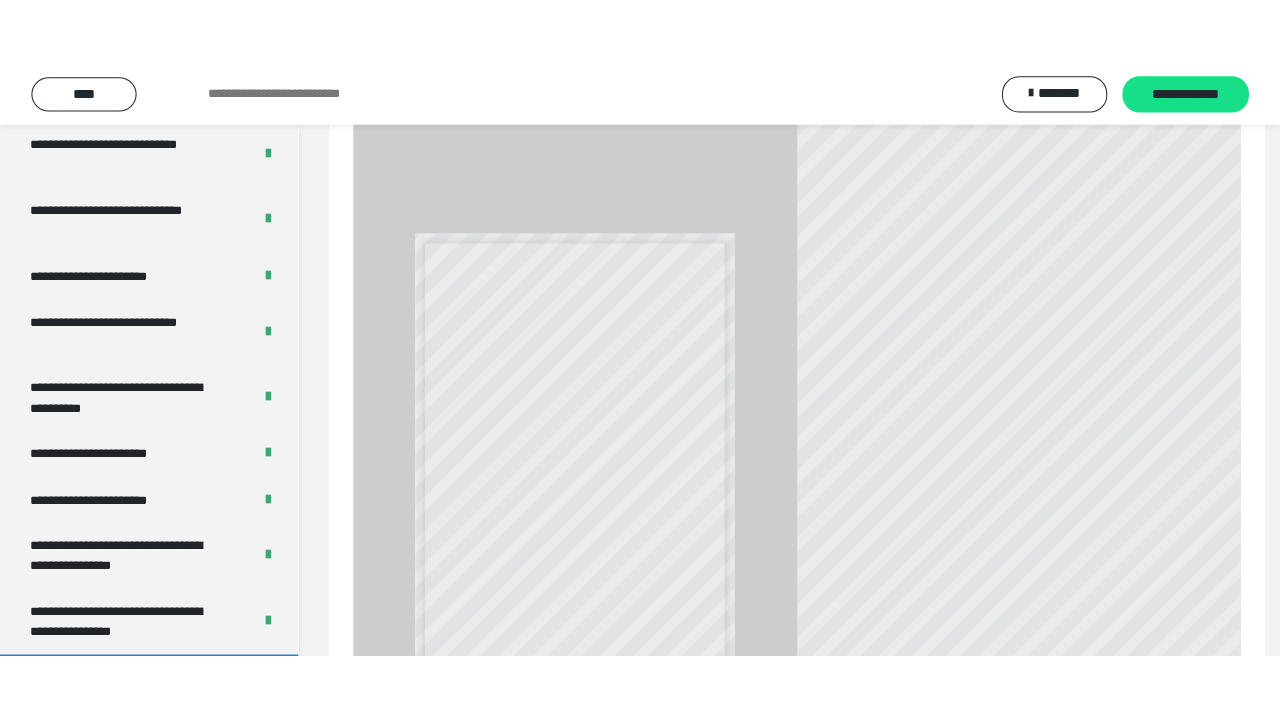 scroll, scrollTop: 60, scrollLeft: 0, axis: vertical 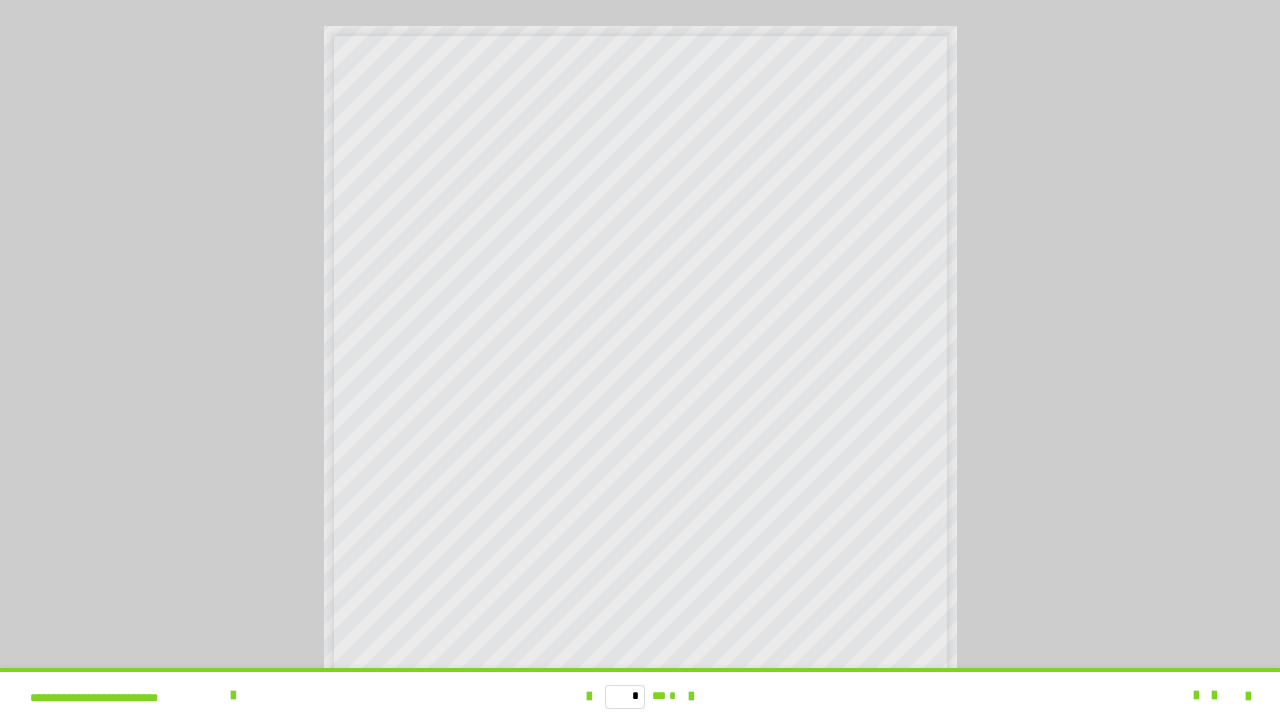 click on "* ** *" at bounding box center (640, 696) 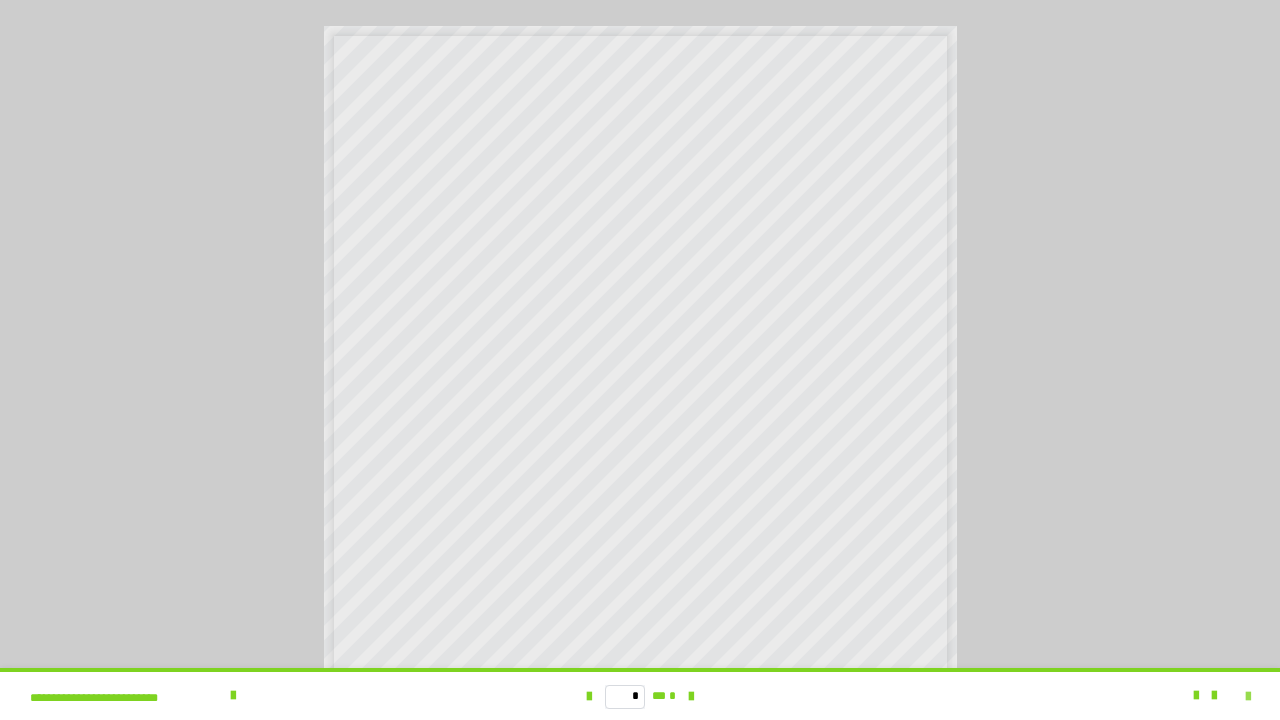 click at bounding box center [1248, 697] 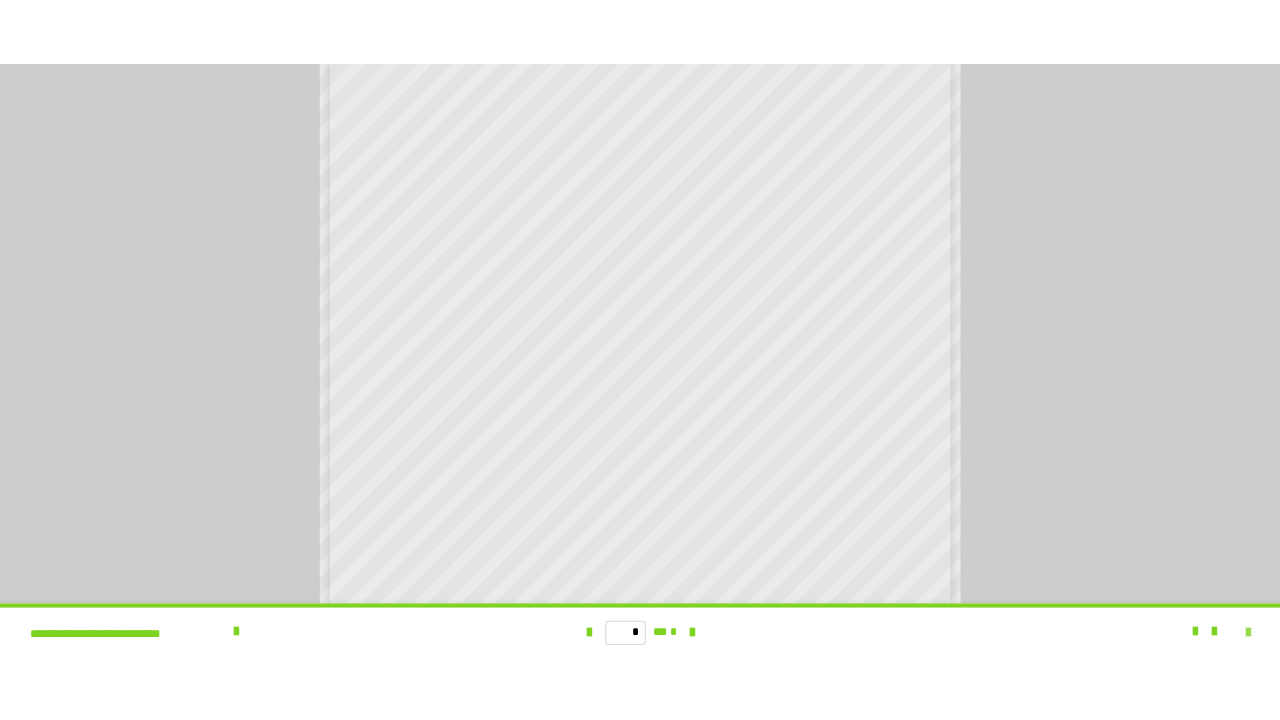 scroll, scrollTop: 4101, scrollLeft: 0, axis: vertical 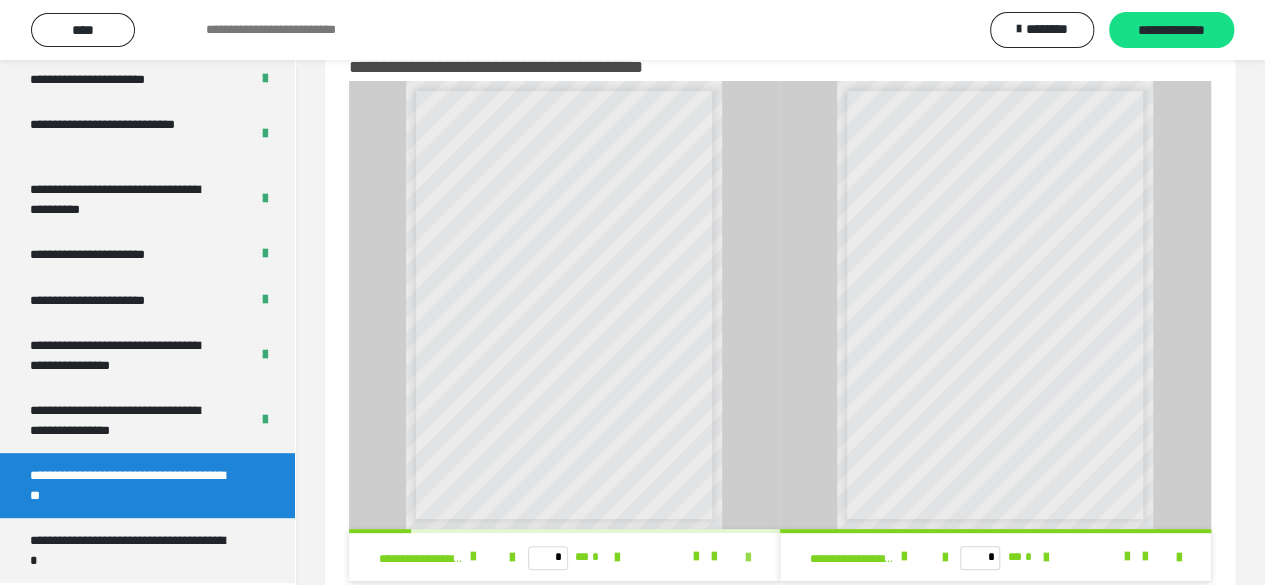 click at bounding box center (748, 558) 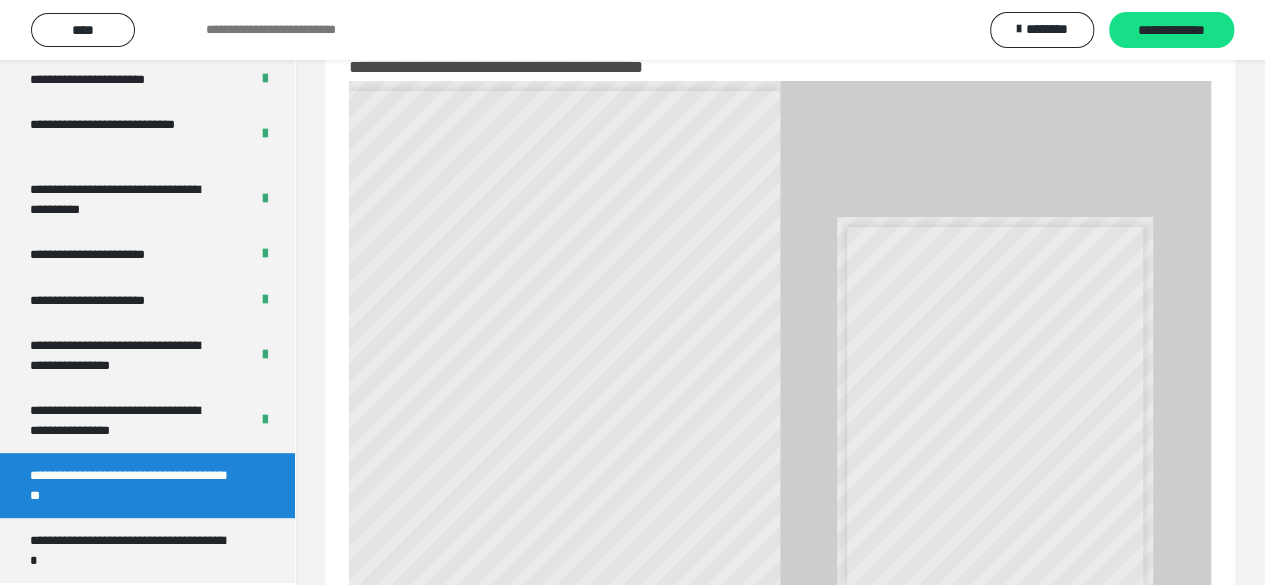scroll, scrollTop: 3966, scrollLeft: 0, axis: vertical 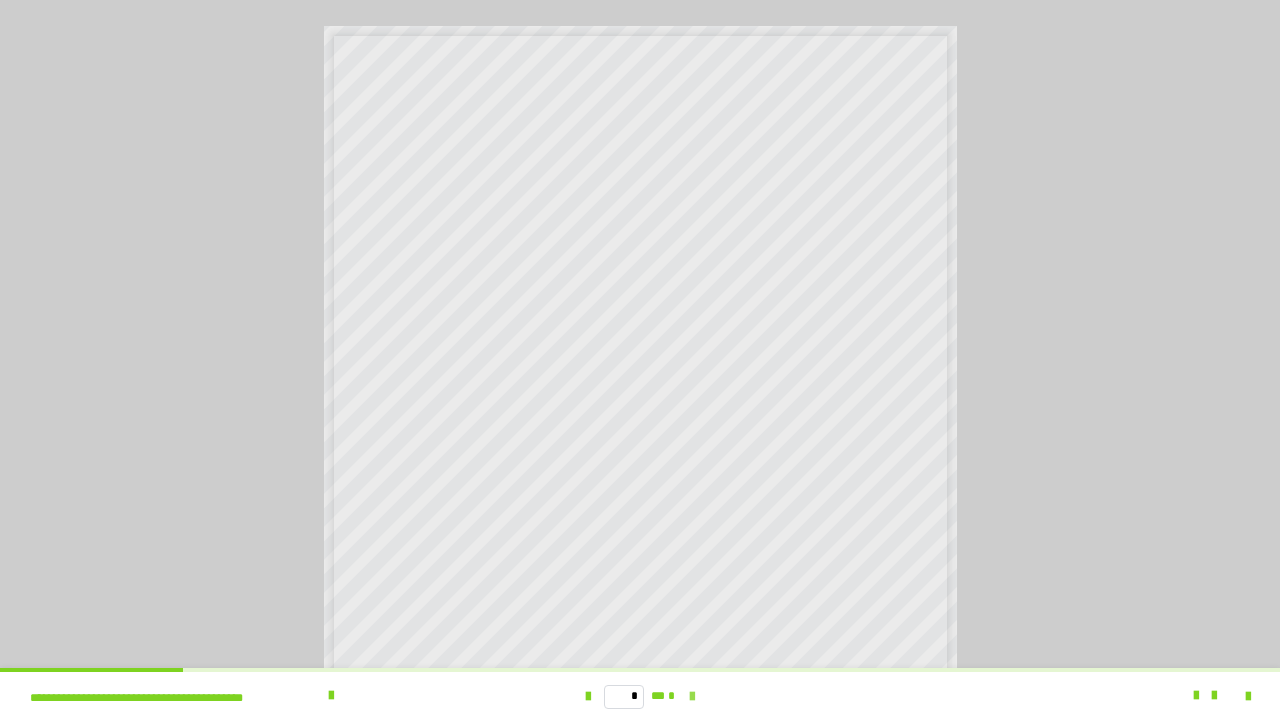 click at bounding box center (692, 697) 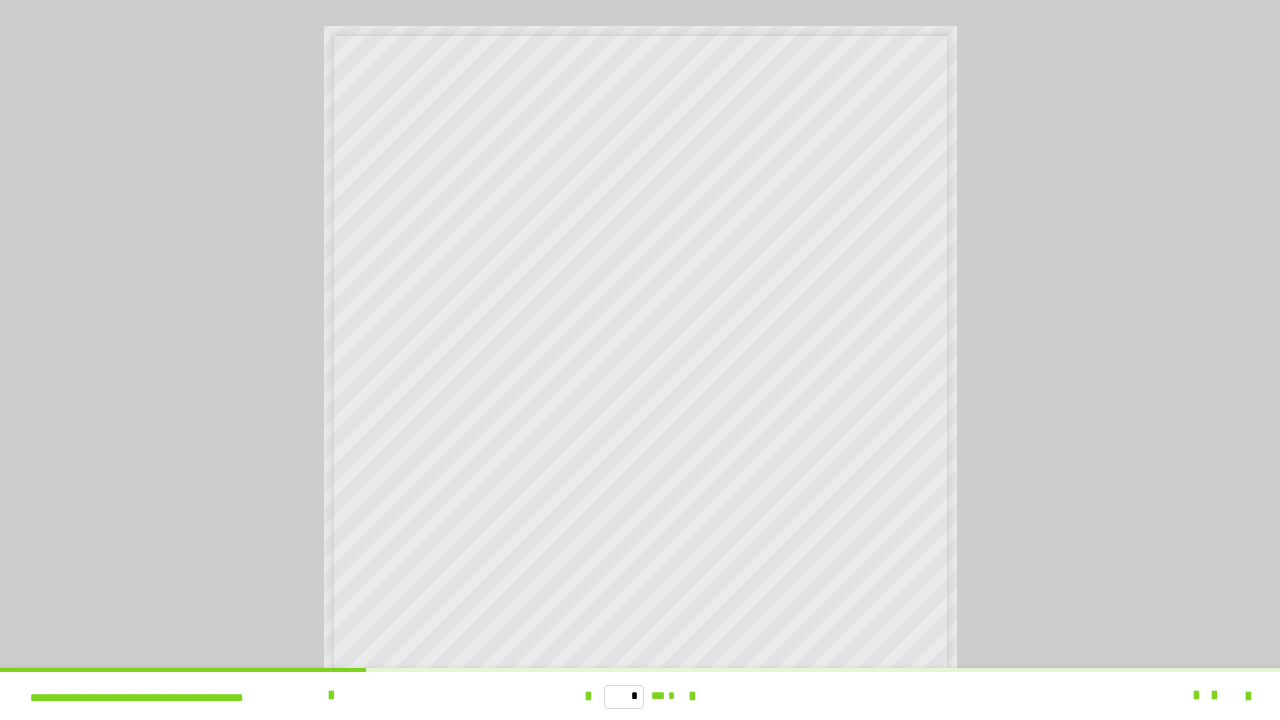 click on "* ** *" at bounding box center [640, 696] 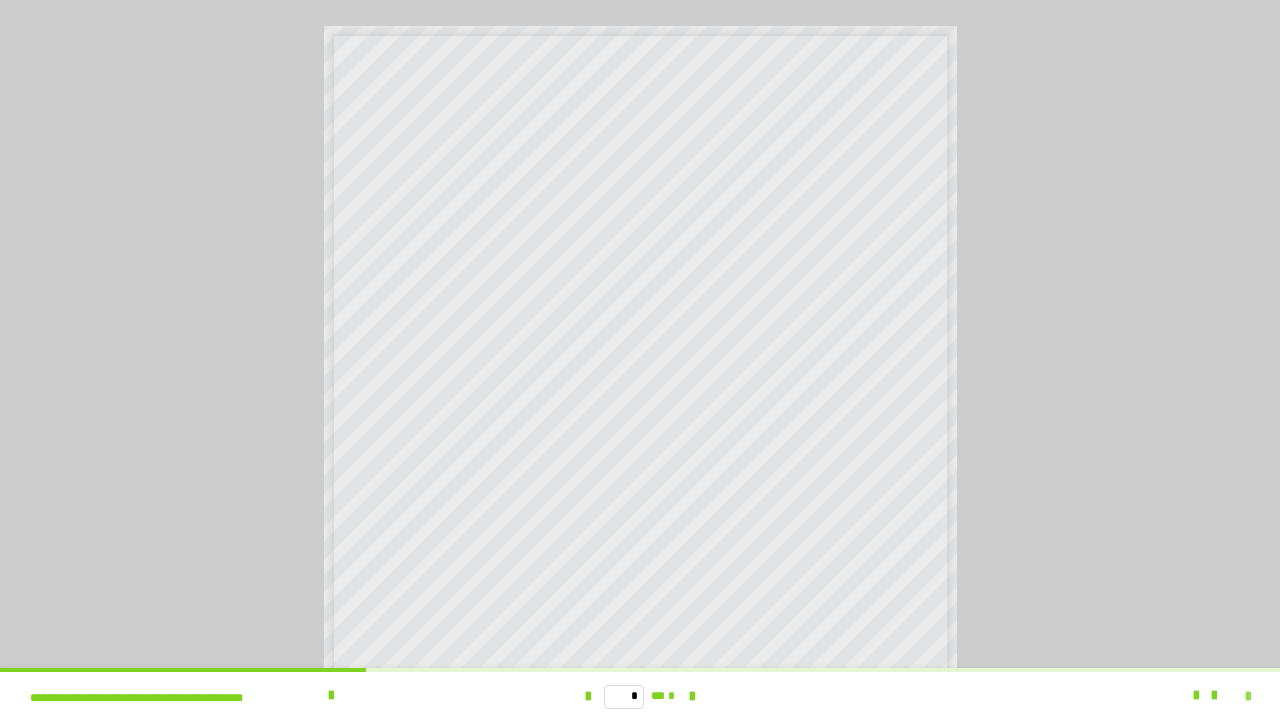 click at bounding box center [1248, 697] 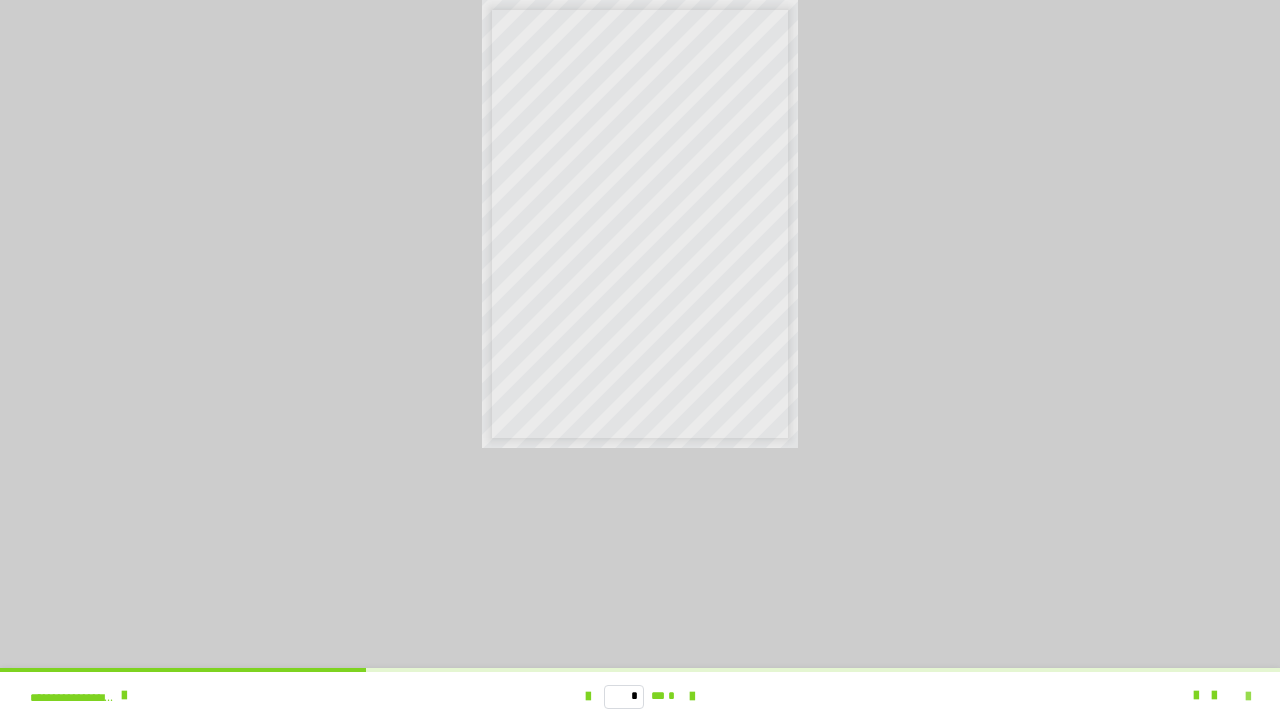 scroll, scrollTop: 4101, scrollLeft: 0, axis: vertical 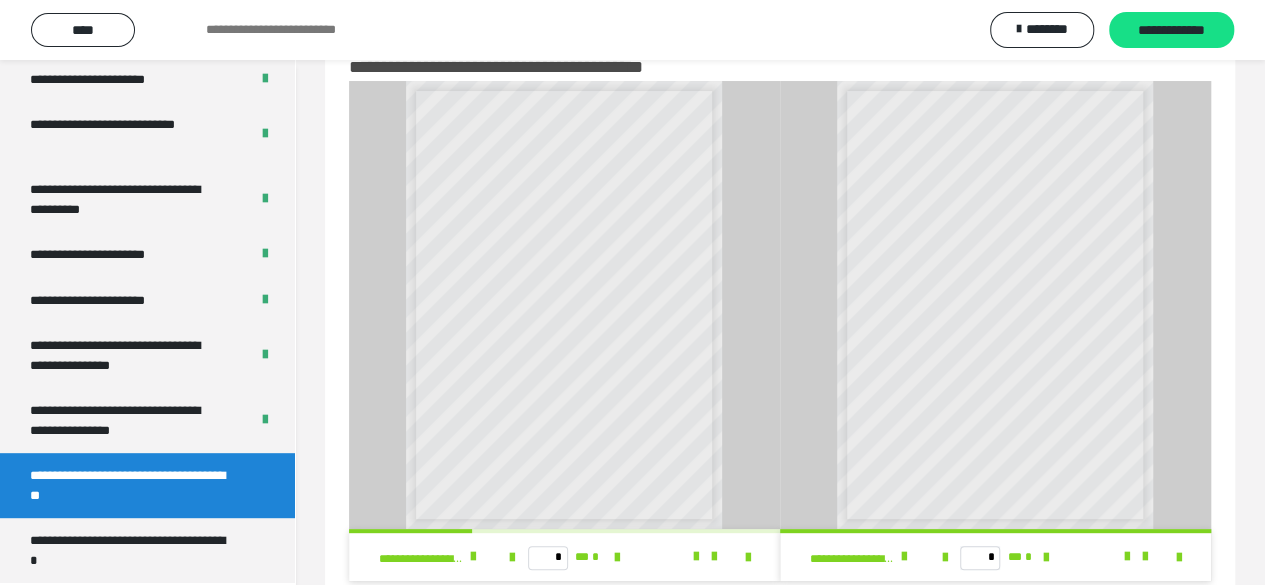 click at bounding box center (713, 557) 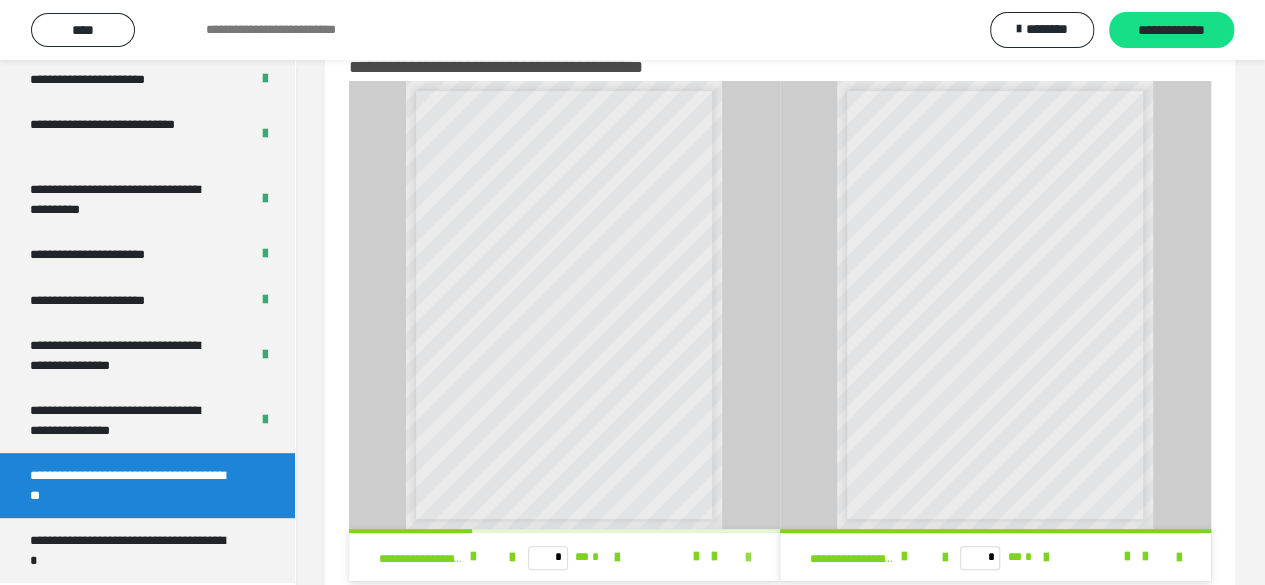 click at bounding box center (748, 558) 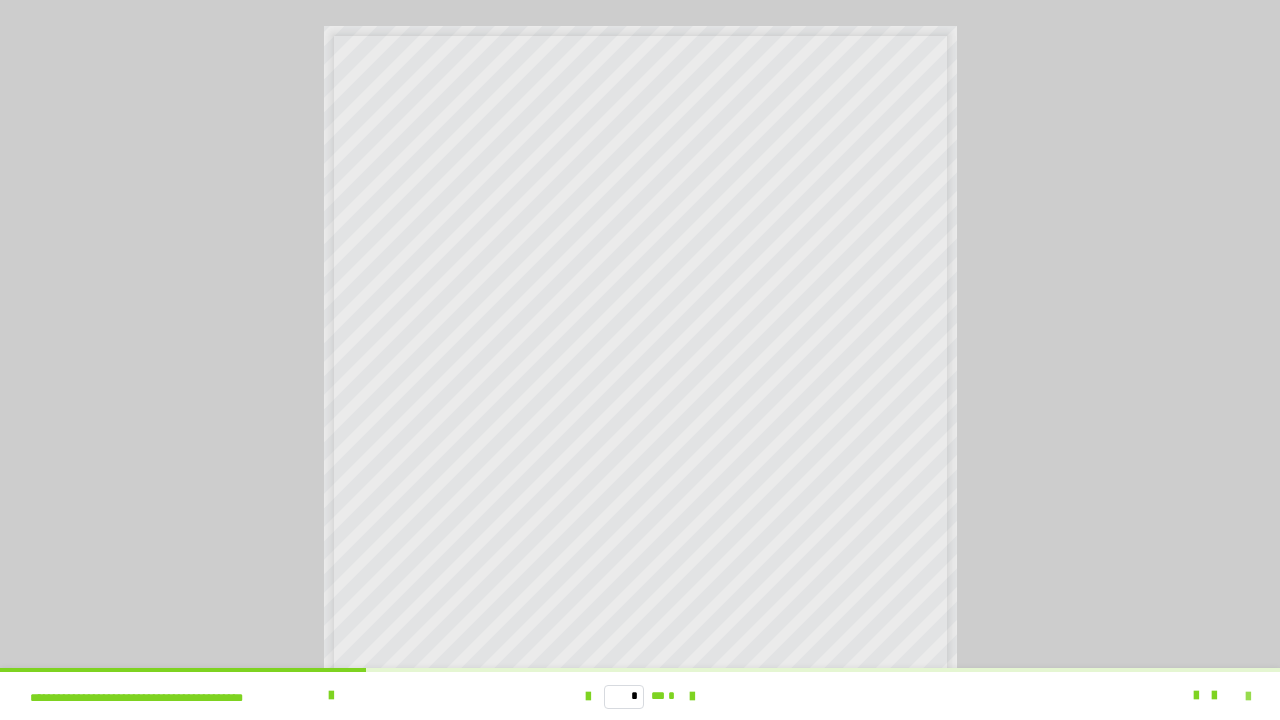 click at bounding box center [1248, 697] 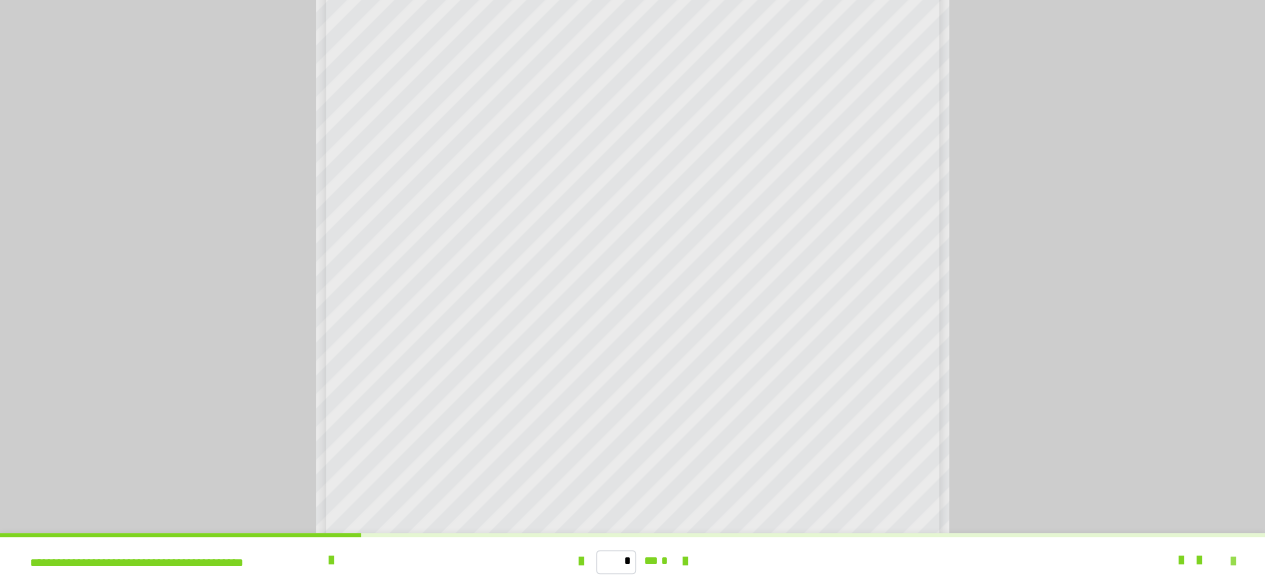 scroll, scrollTop: 4101, scrollLeft: 0, axis: vertical 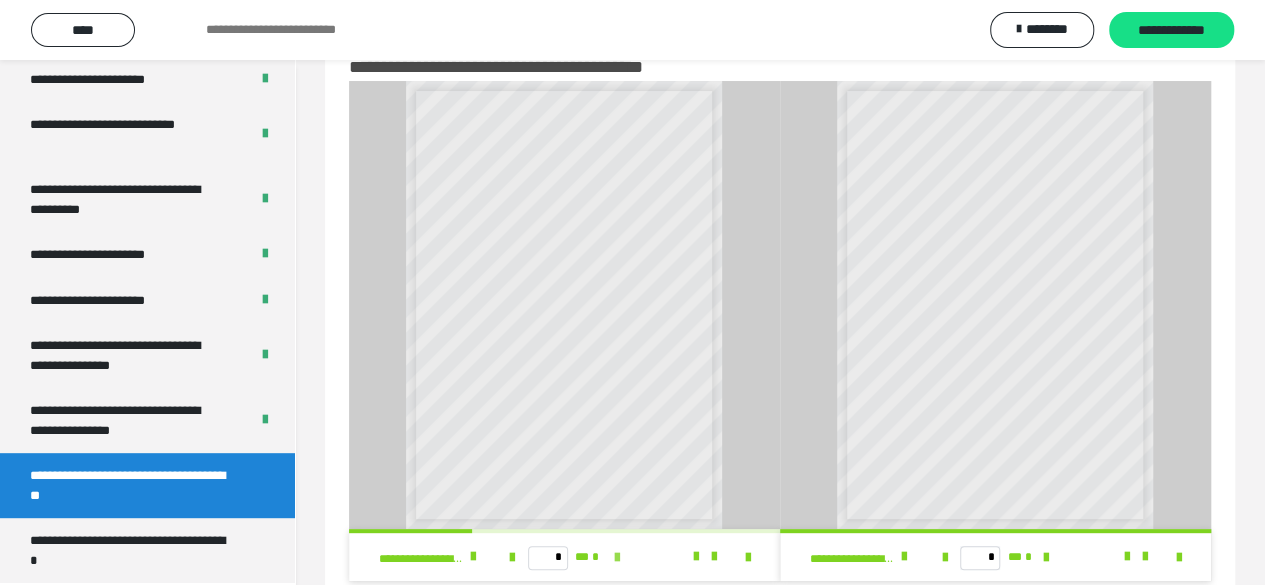 click at bounding box center [617, 558] 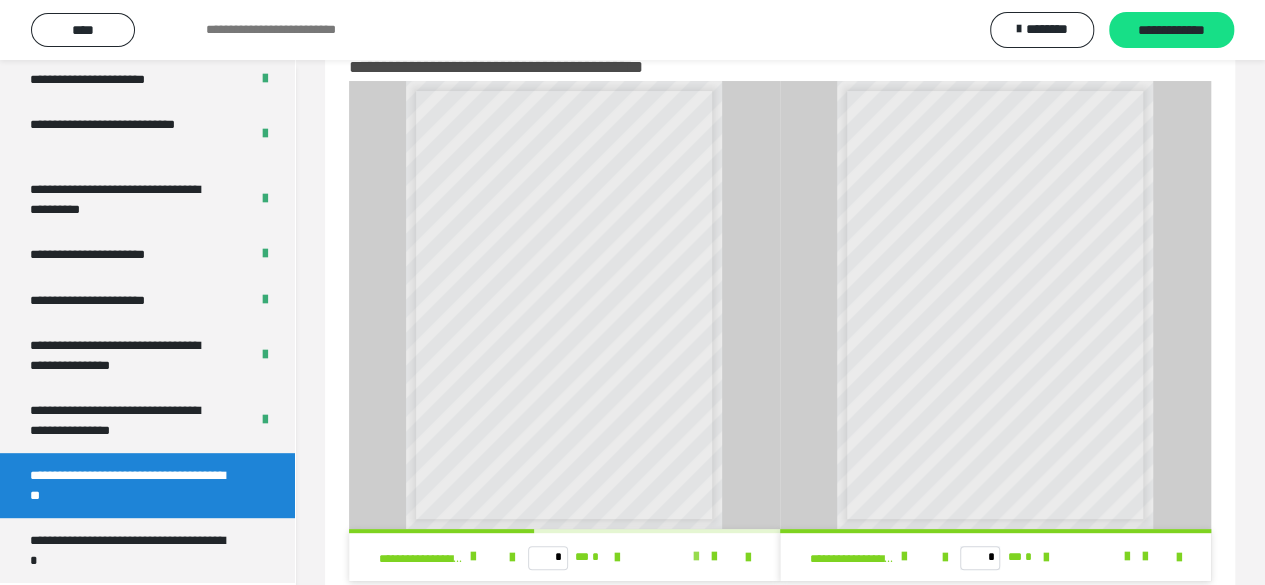 click at bounding box center [696, 557] 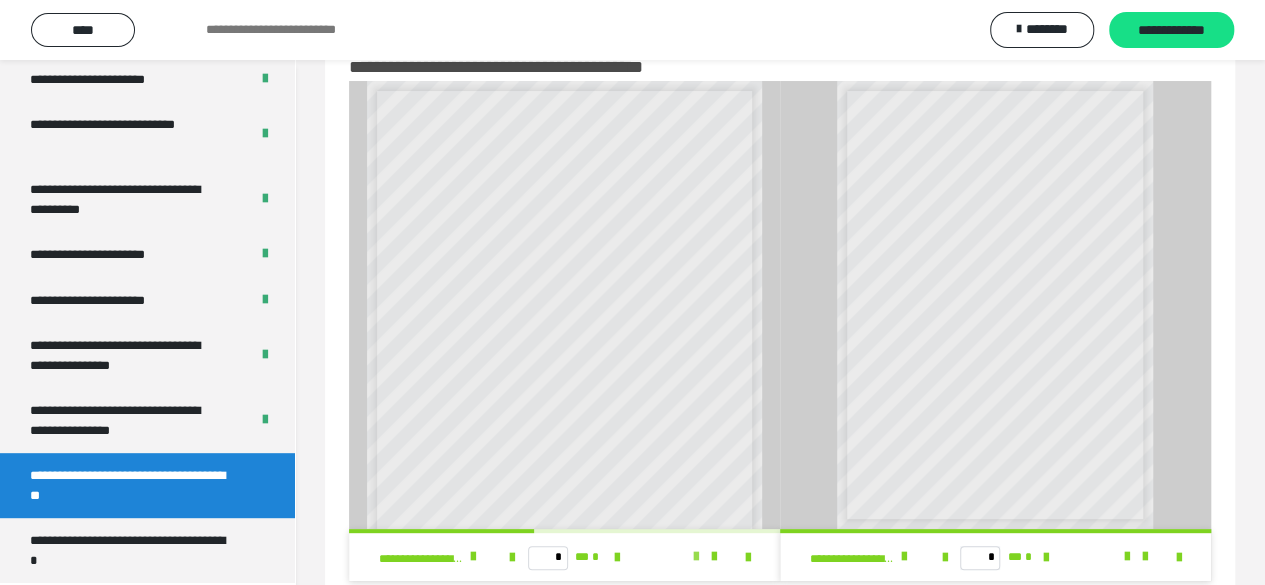 click at bounding box center (696, 557) 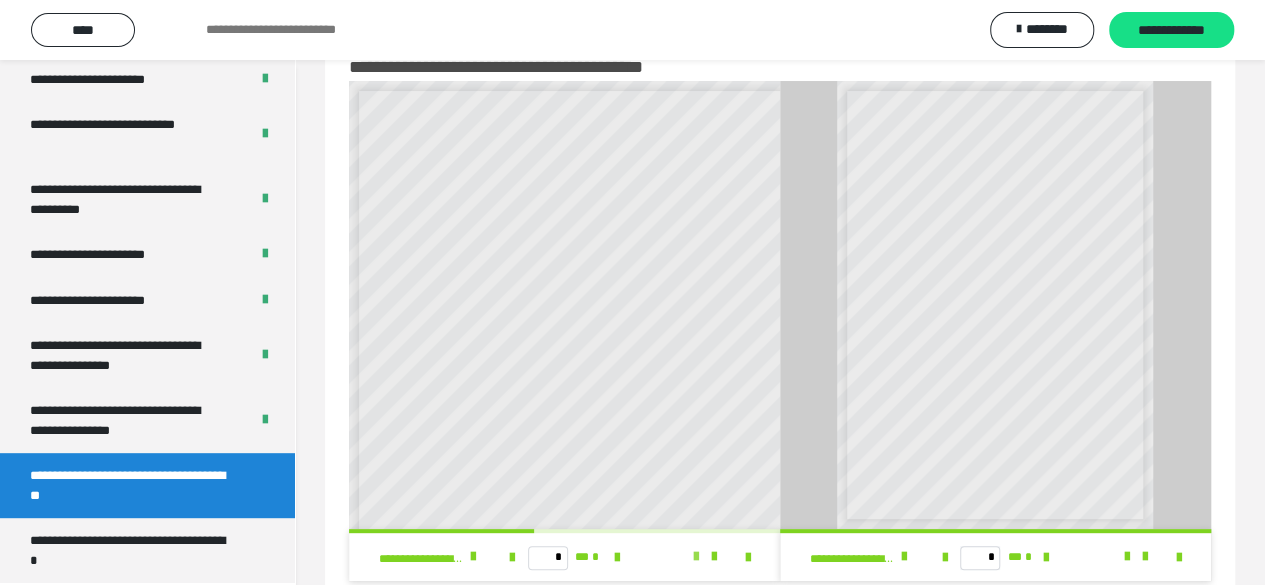 click at bounding box center [696, 557] 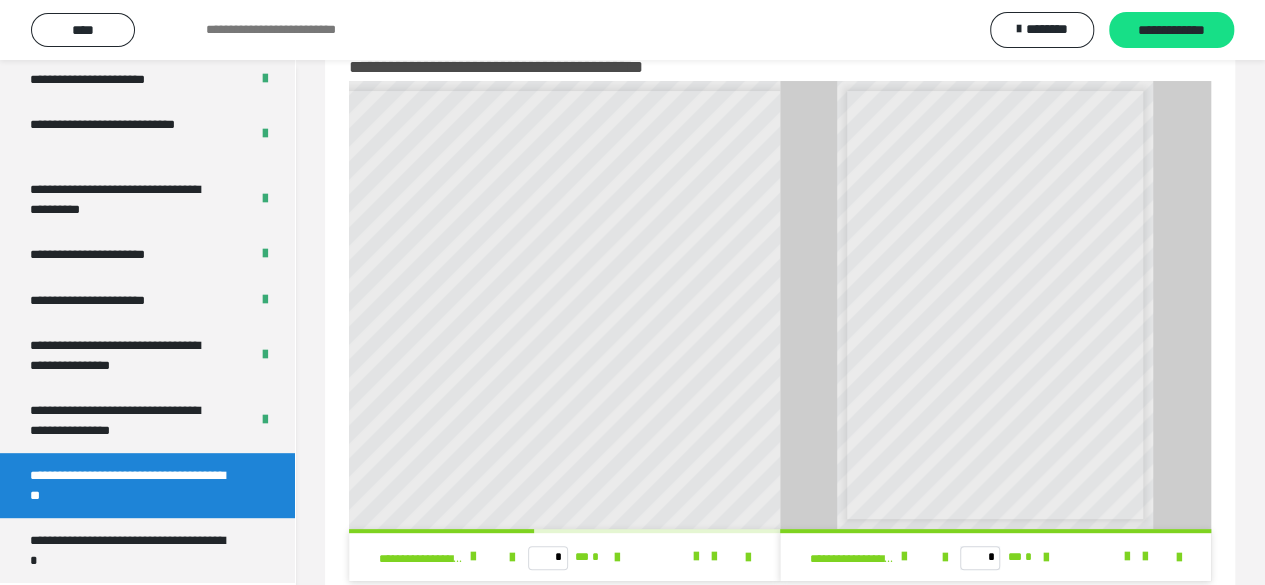 scroll, scrollTop: 0, scrollLeft: 24, axis: horizontal 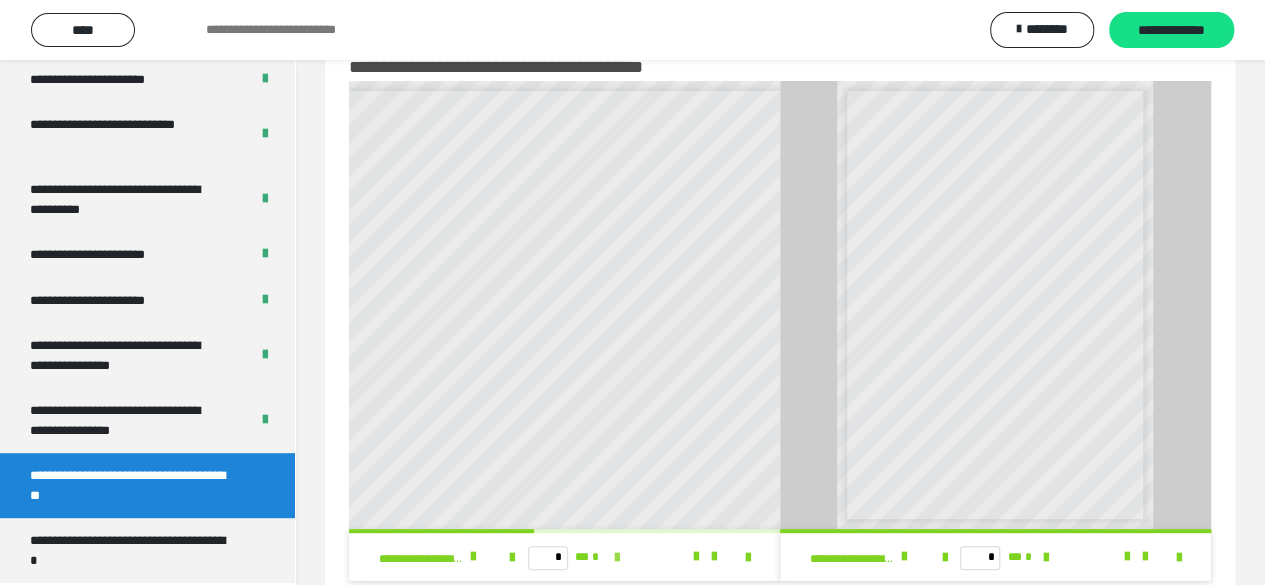 click at bounding box center [617, 557] 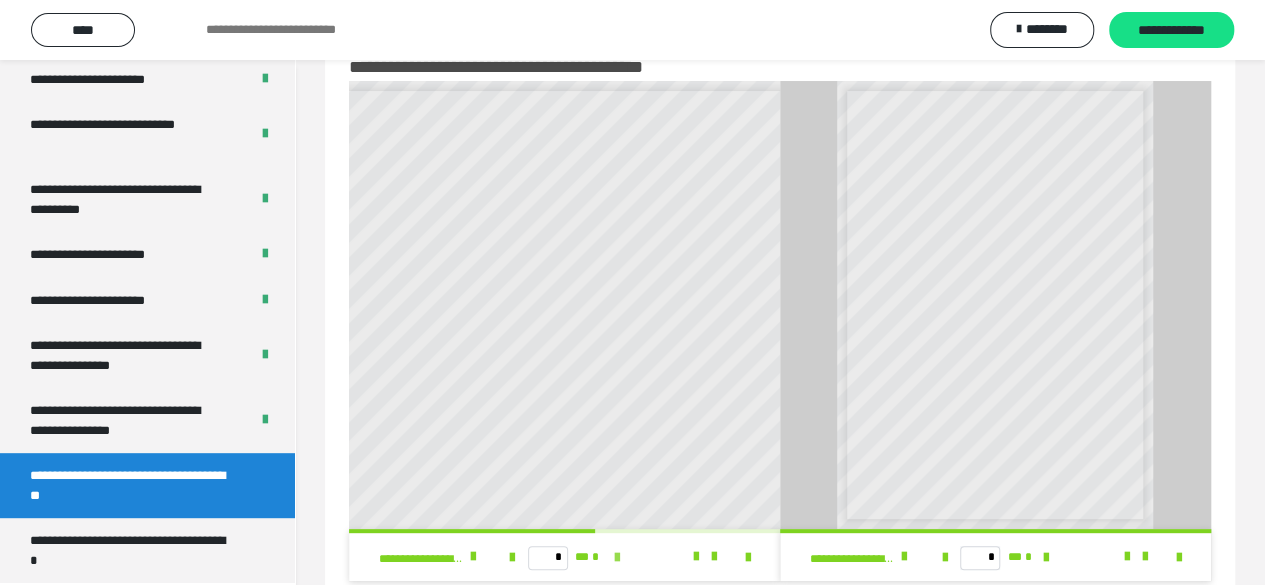 scroll, scrollTop: 0, scrollLeft: 0, axis: both 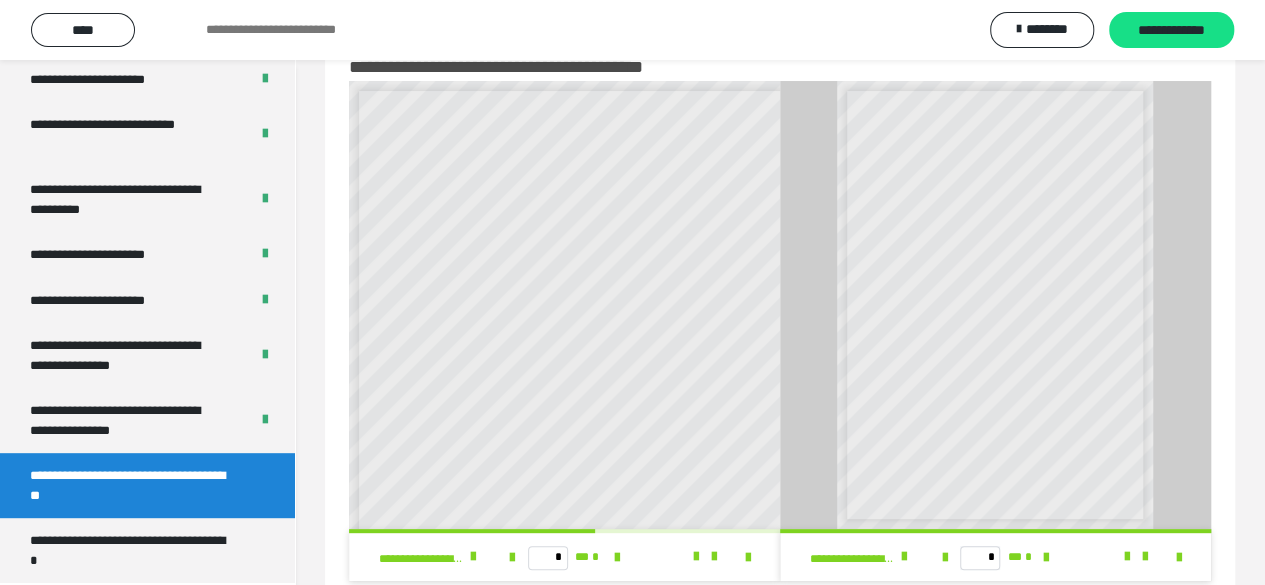 click on "* ** *" at bounding box center [564, 557] 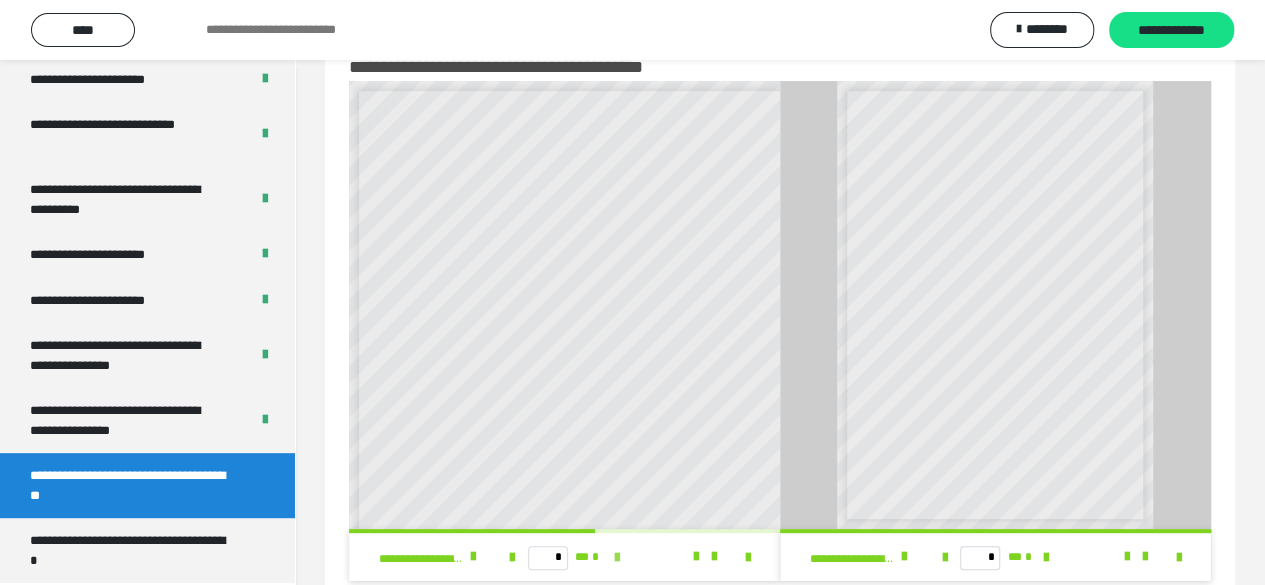 click at bounding box center (617, 558) 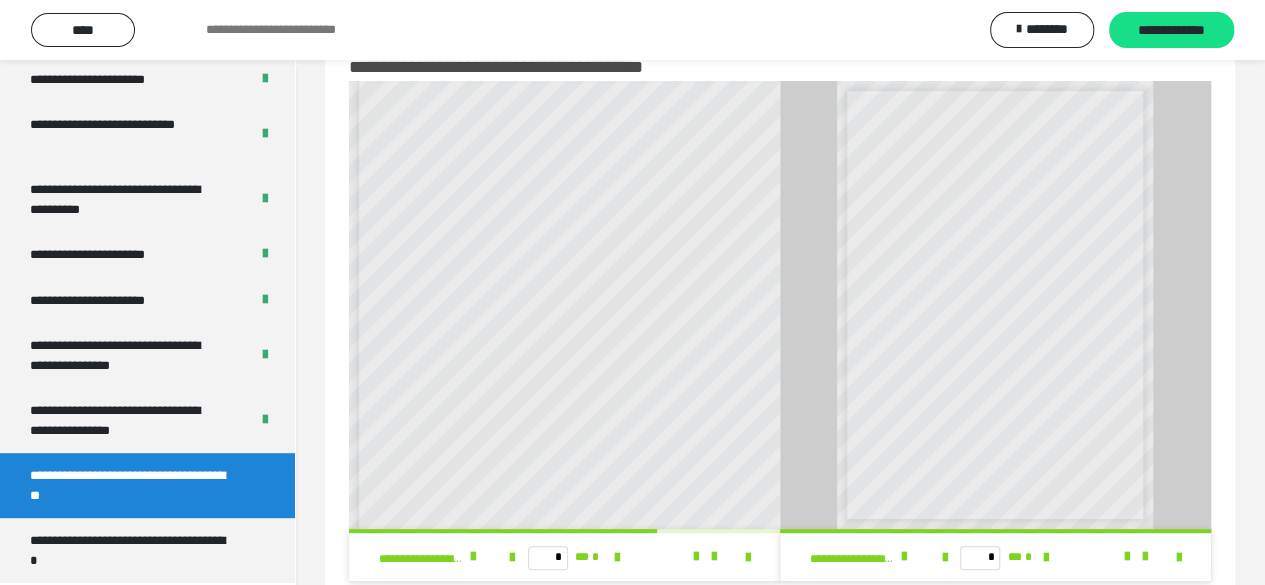 scroll, scrollTop: 100, scrollLeft: 0, axis: vertical 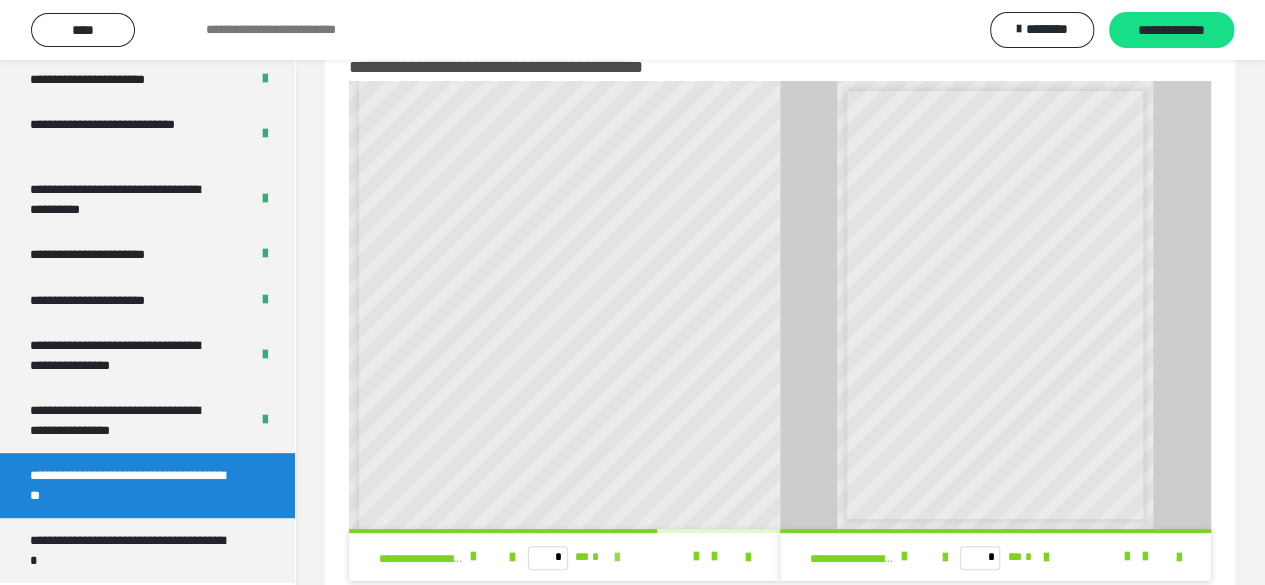 click at bounding box center (617, 558) 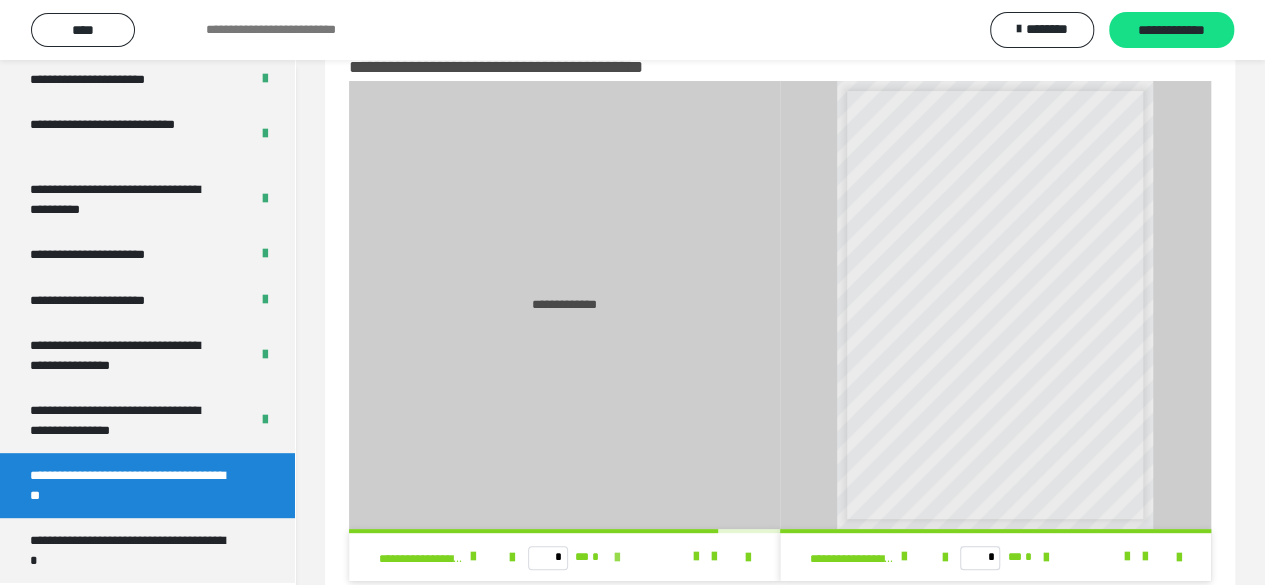 scroll, scrollTop: 0, scrollLeft: 0, axis: both 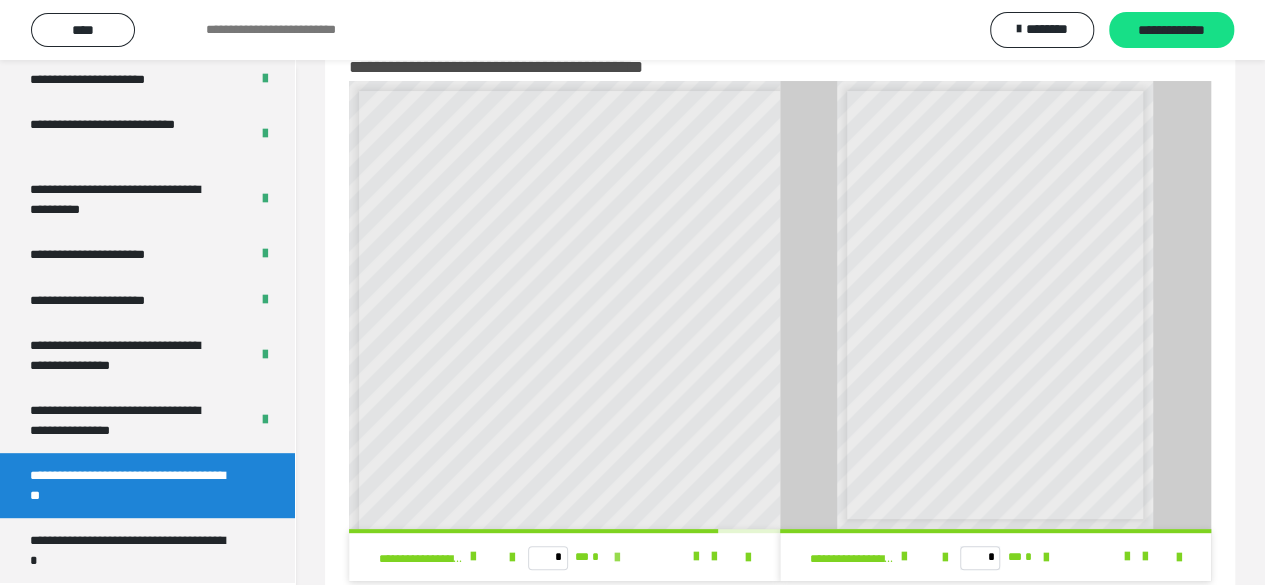 click at bounding box center [617, 558] 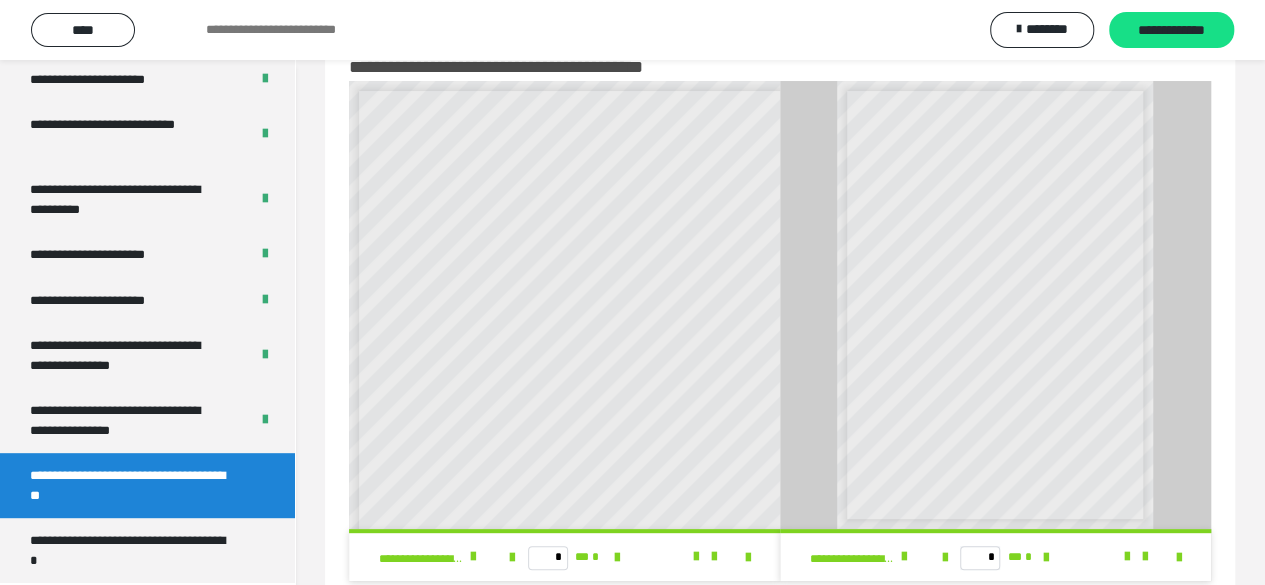 click at bounding box center [1136, 557] 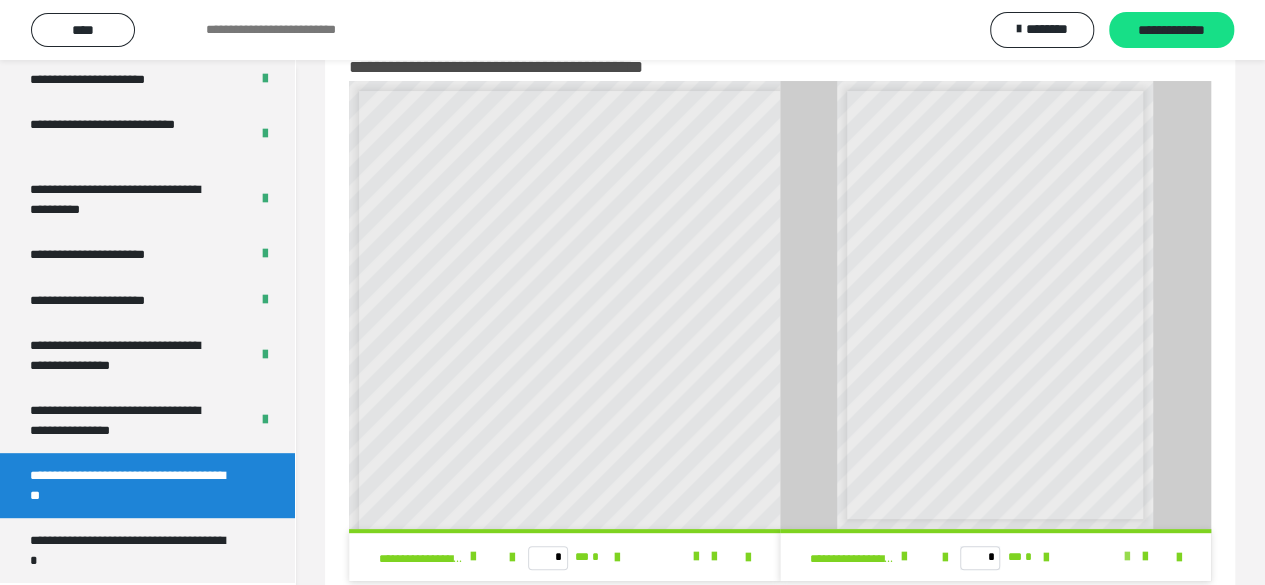 click at bounding box center (1127, 557) 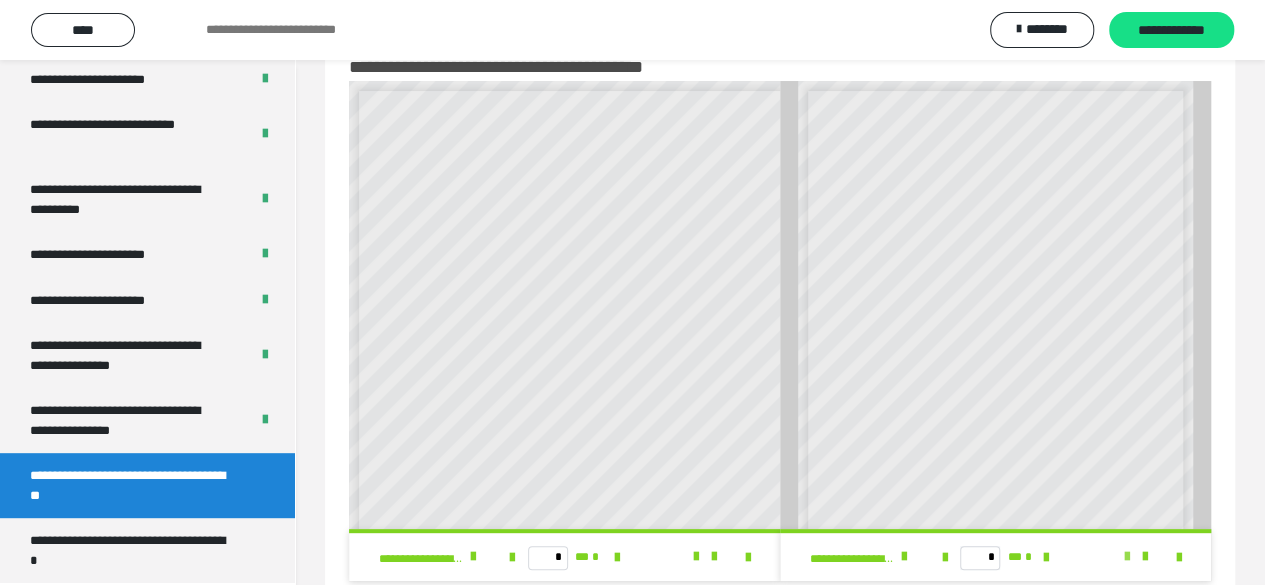 click at bounding box center [1127, 557] 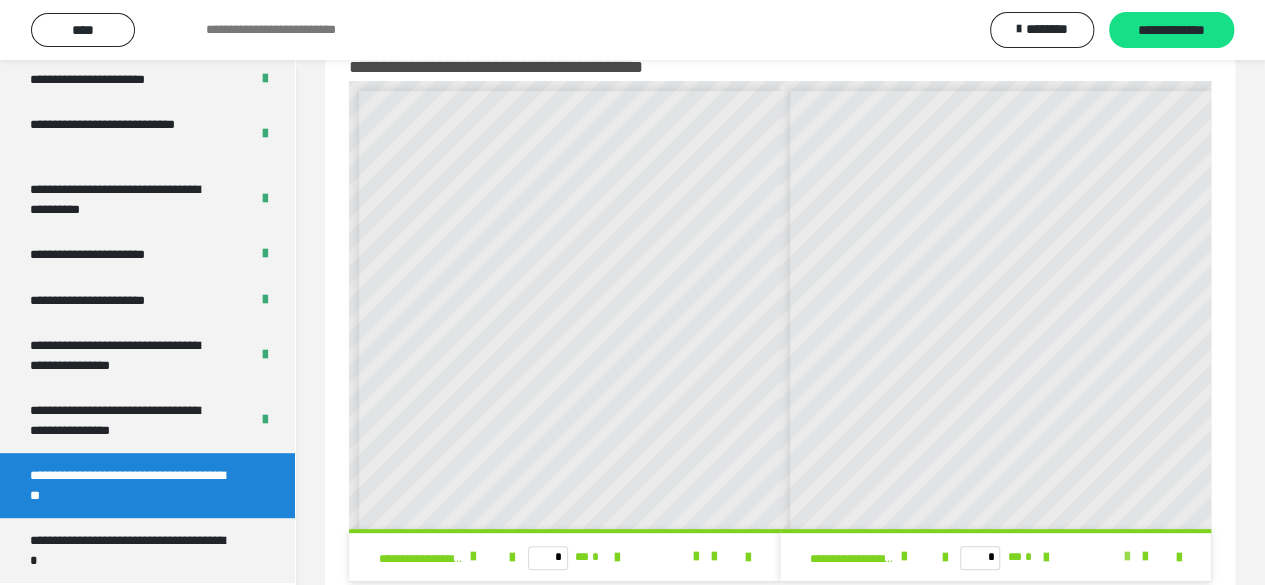click at bounding box center [1127, 557] 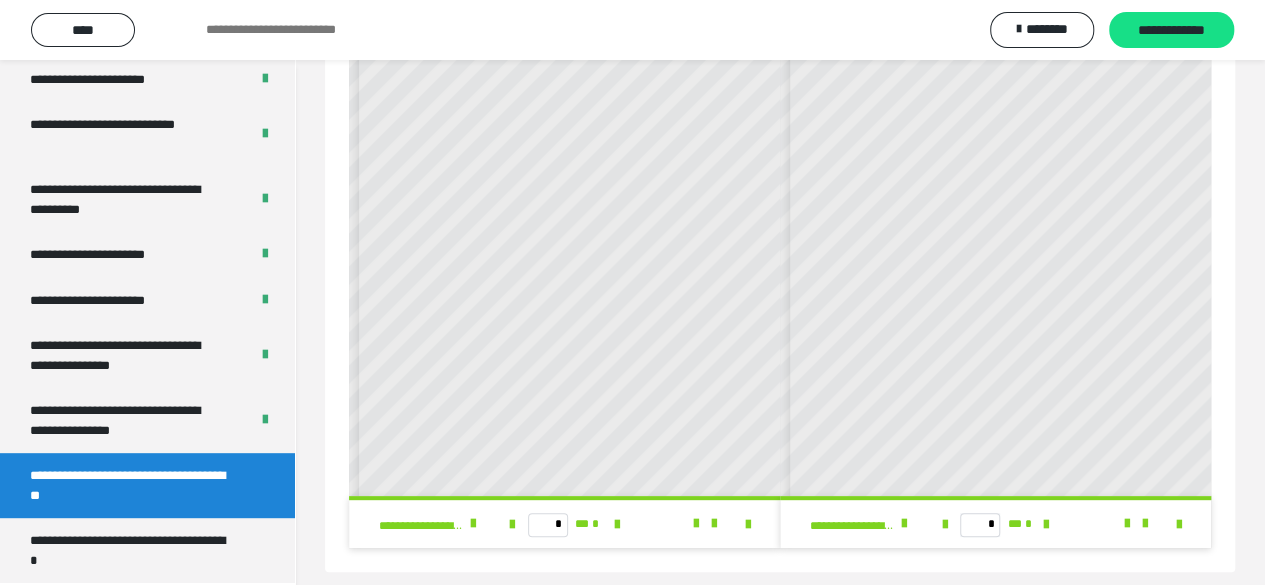 scroll, scrollTop: 110, scrollLeft: 0, axis: vertical 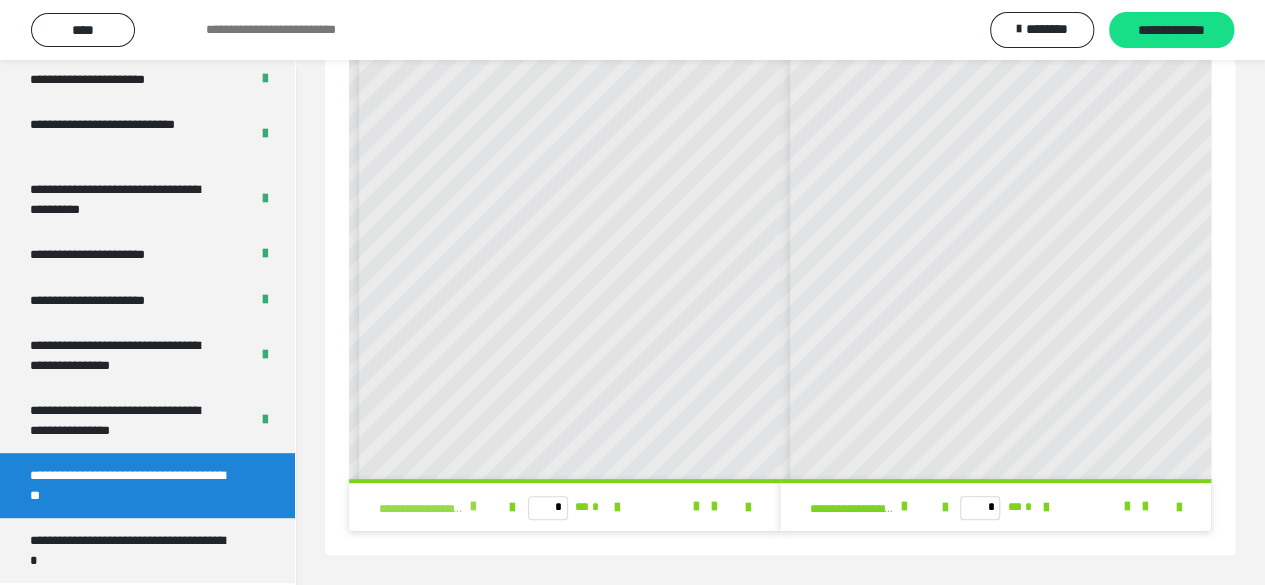 click at bounding box center (473, 507) 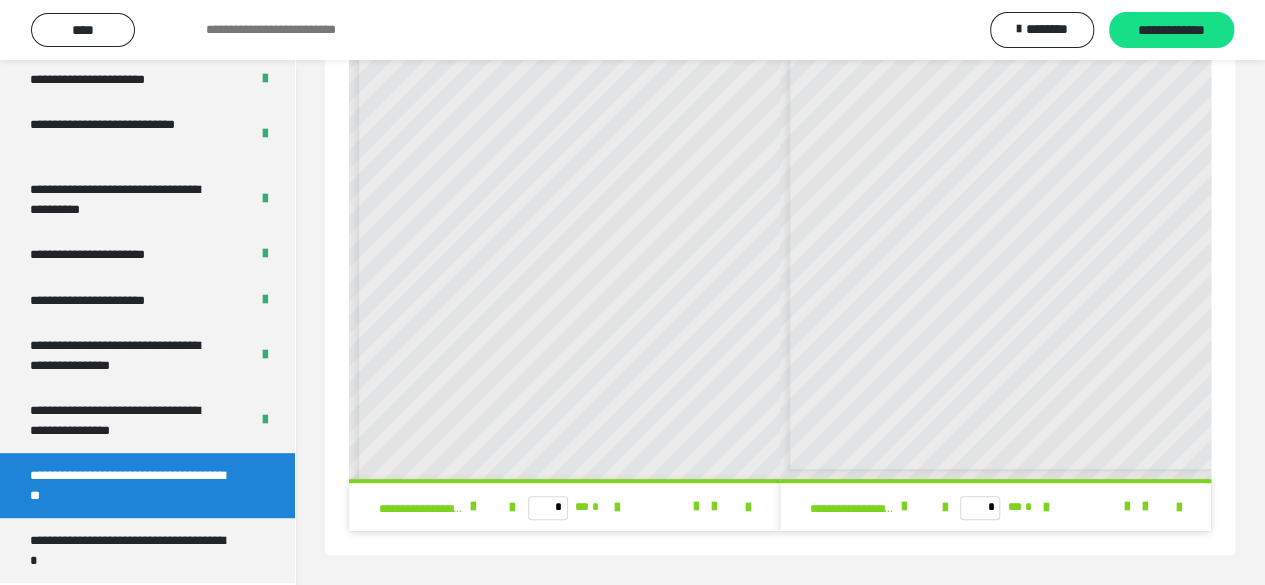 scroll, scrollTop: 143, scrollLeft: 0, axis: vertical 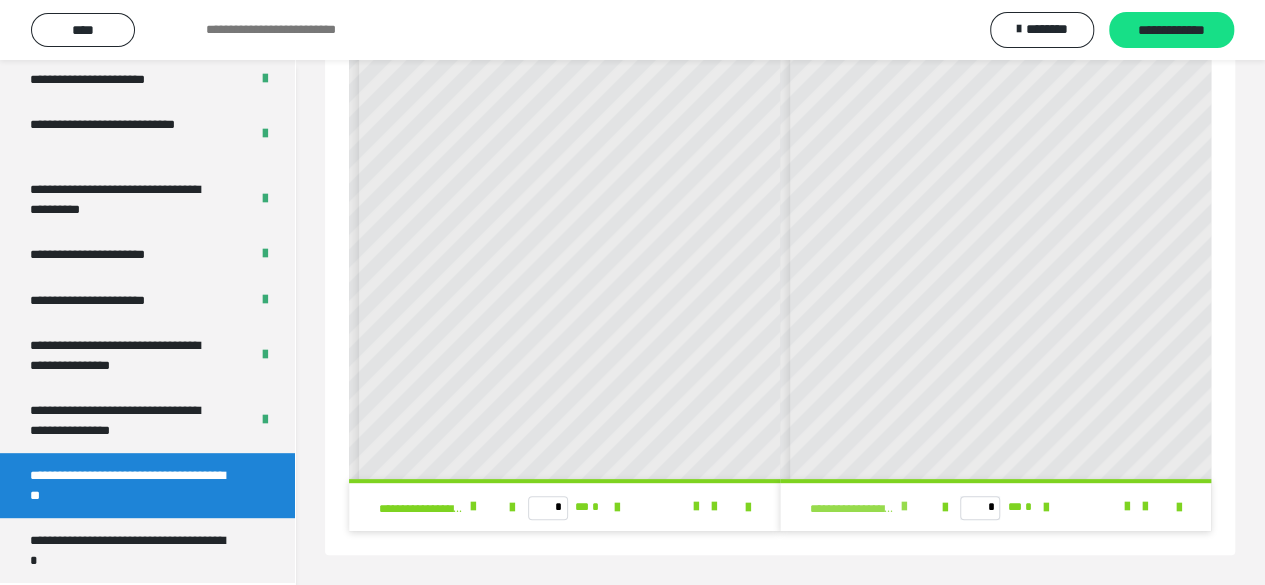 click at bounding box center [904, 507] 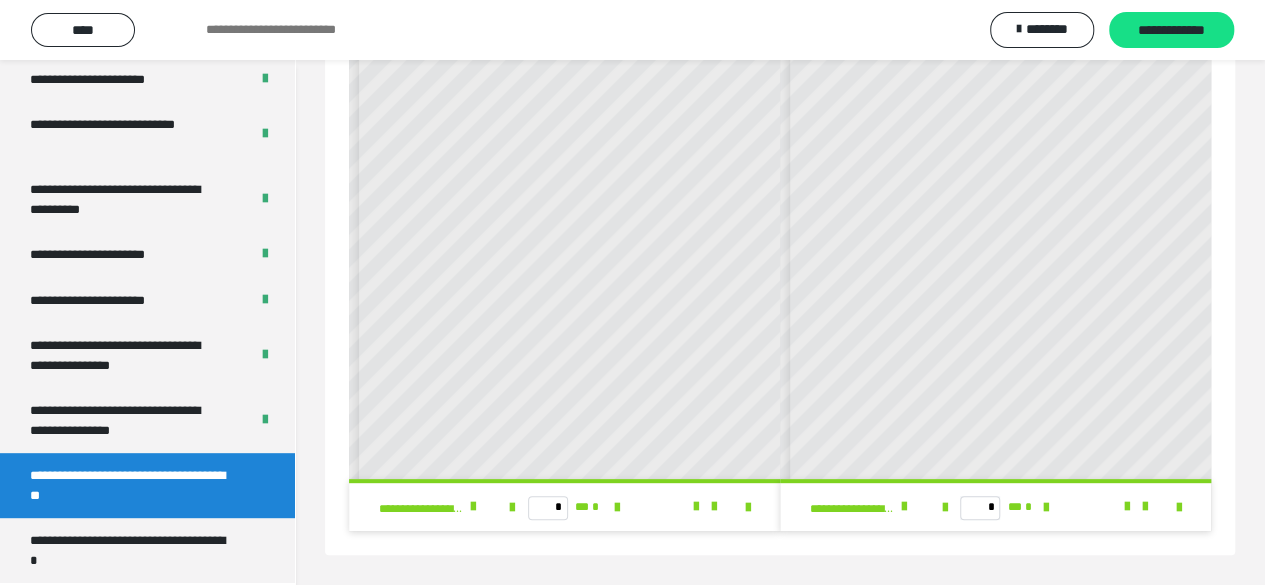 scroll, scrollTop: 343, scrollLeft: 0, axis: vertical 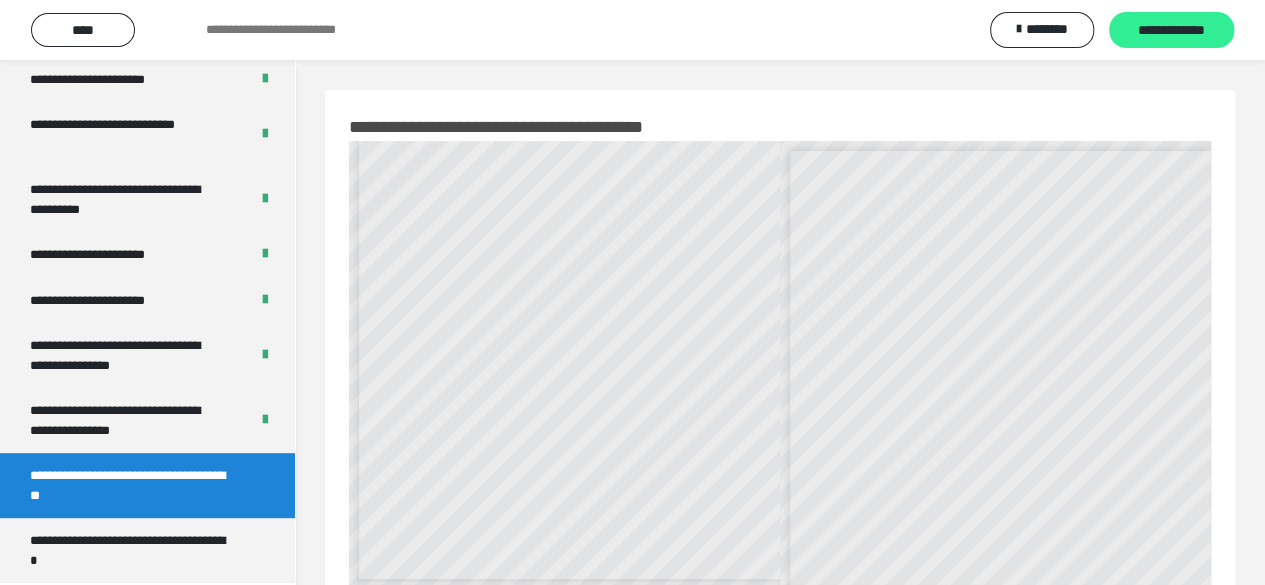 click on "**********" at bounding box center (1171, 31) 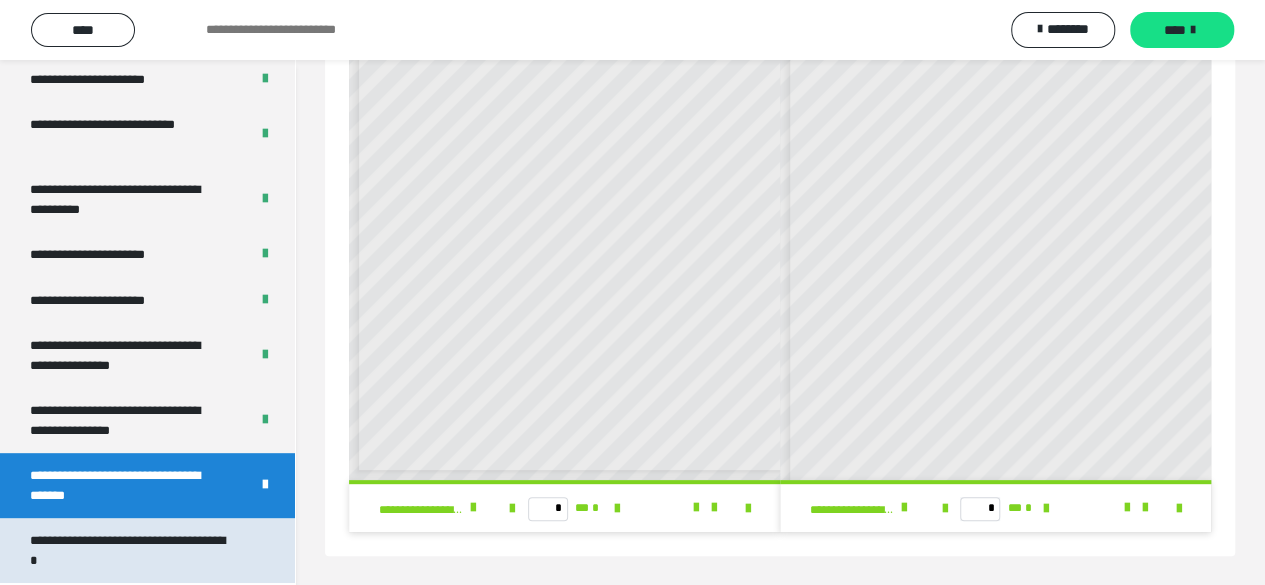 scroll, scrollTop: 110, scrollLeft: 0, axis: vertical 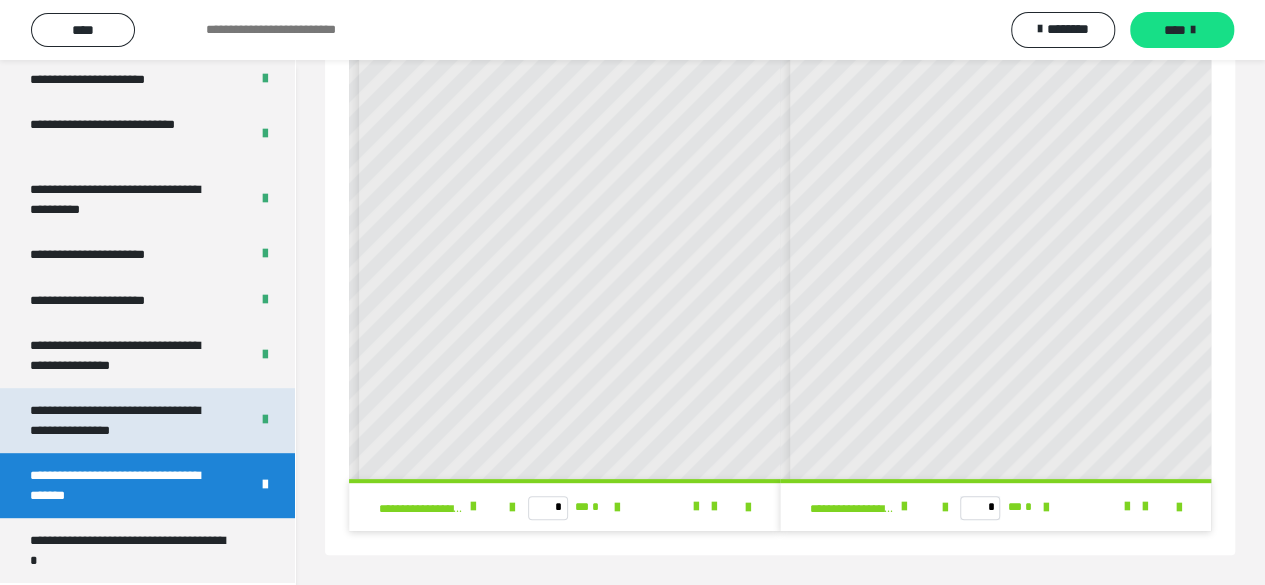 drag, startPoint x: 129, startPoint y: 421, endPoint x: 122, endPoint y: 409, distance: 13.892444 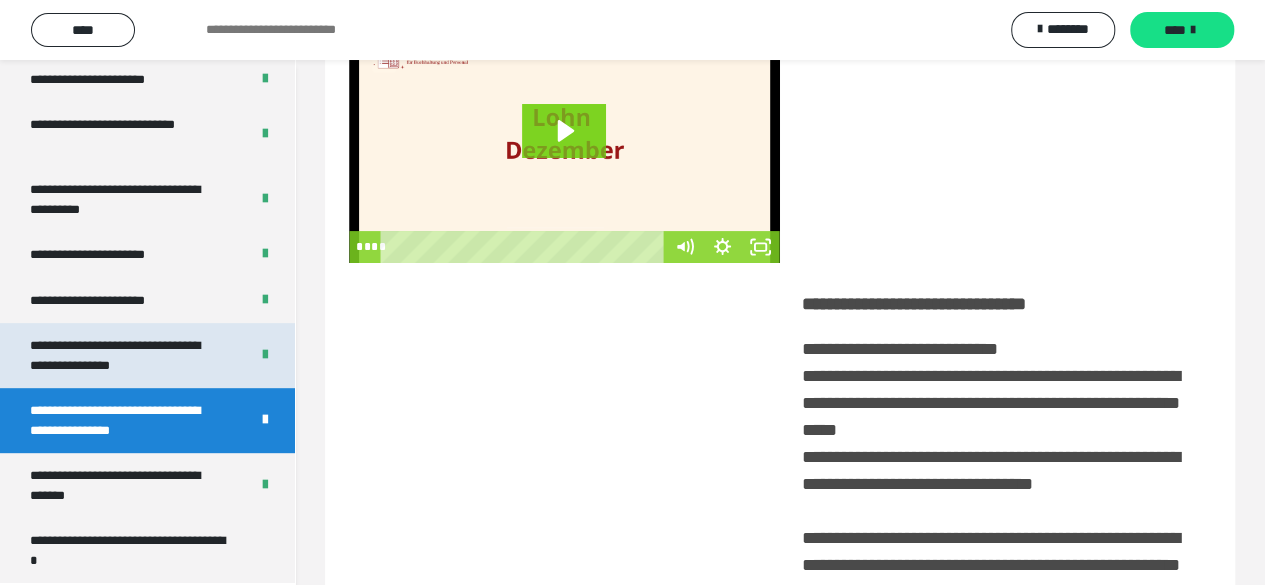 scroll, scrollTop: 84, scrollLeft: 0, axis: vertical 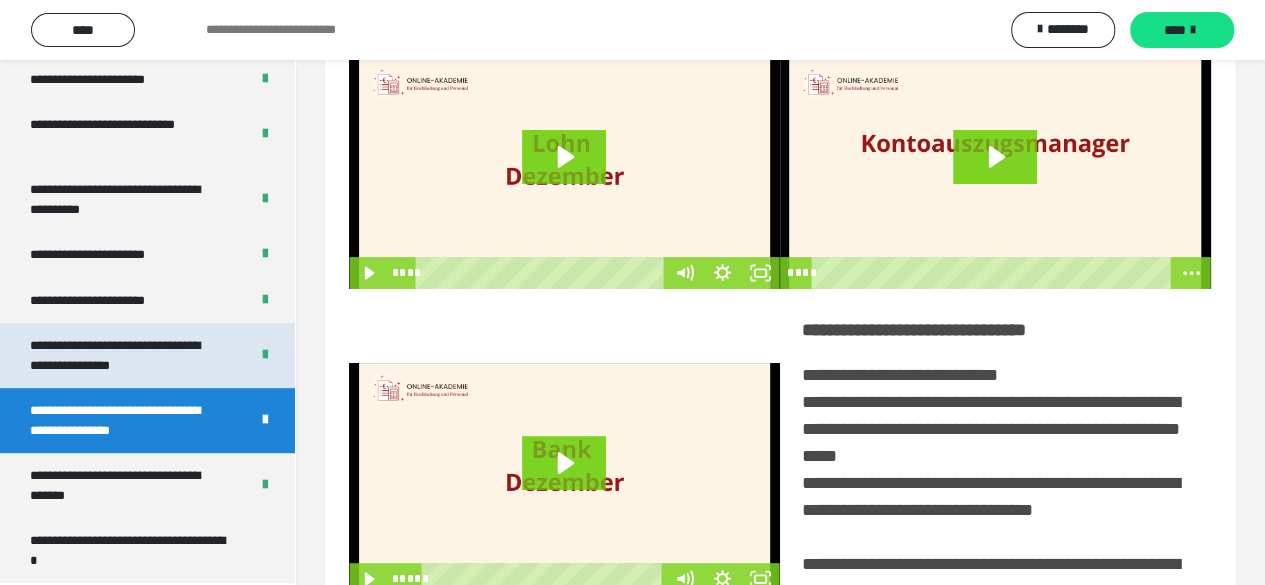 click on "**********" at bounding box center (124, 355) 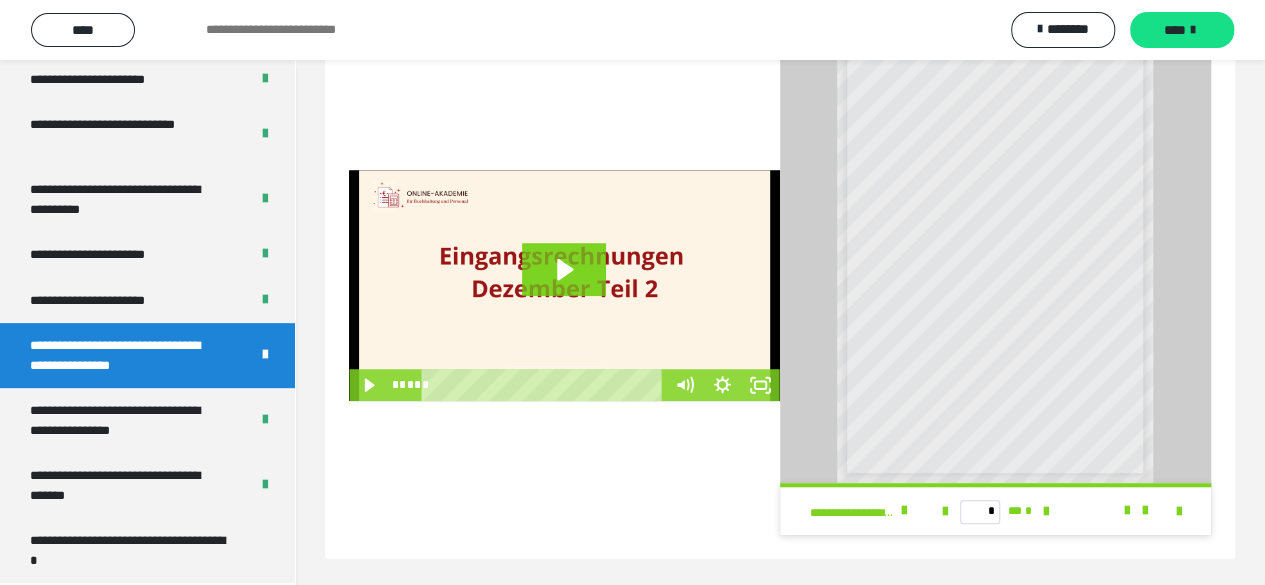 scroll, scrollTop: 528, scrollLeft: 0, axis: vertical 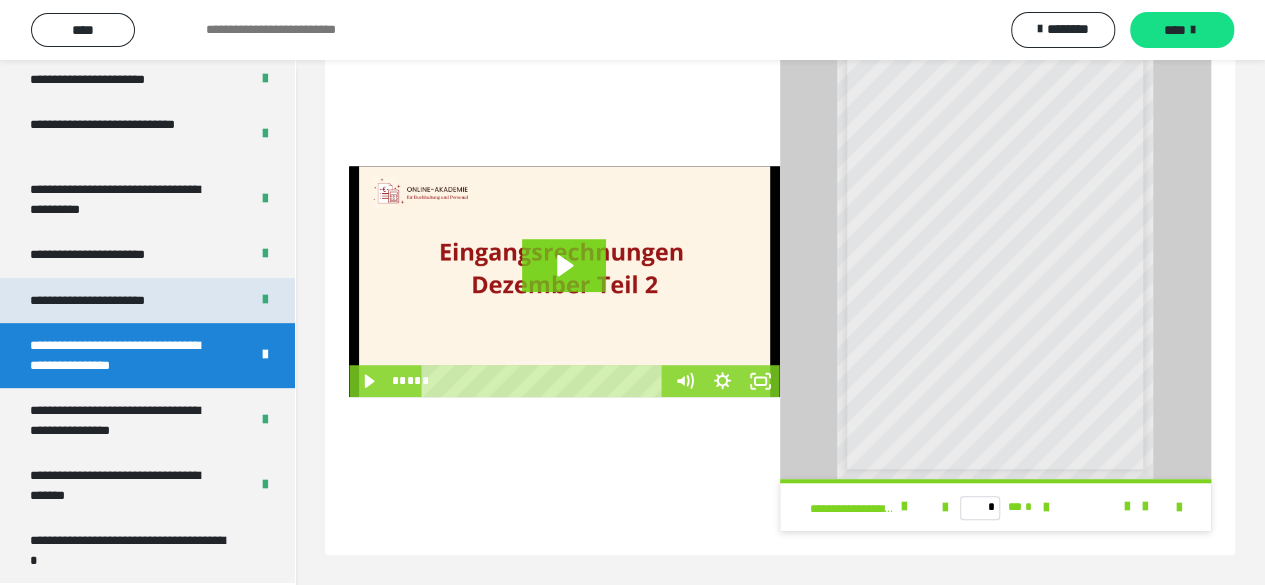 click on "**********" at bounding box center (111, 301) 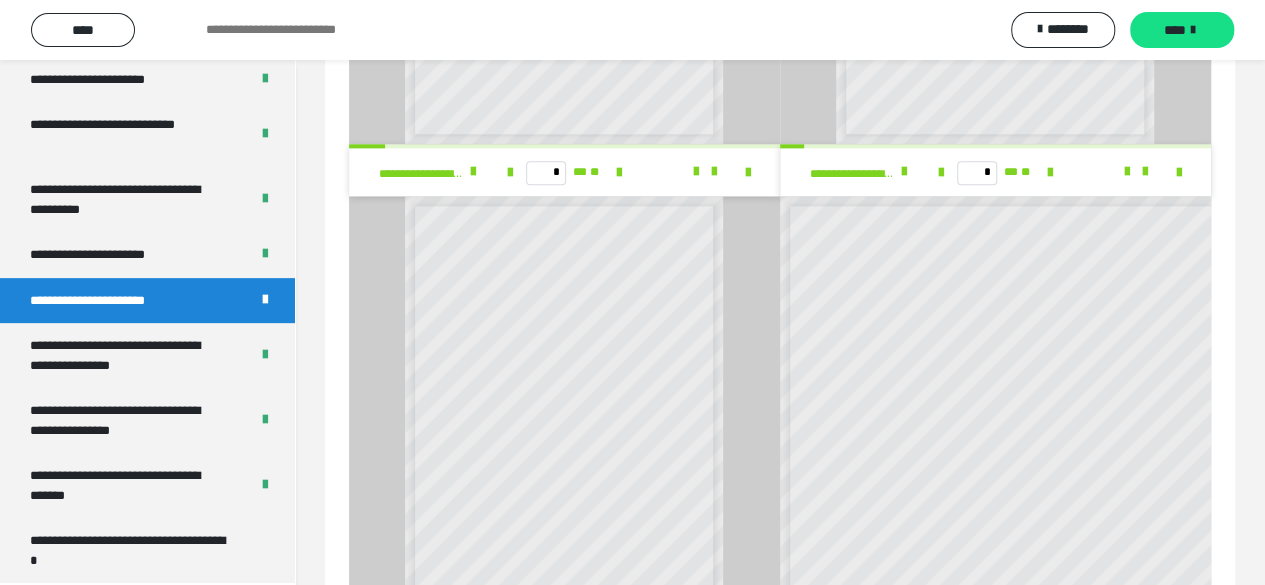 scroll, scrollTop: 928, scrollLeft: 0, axis: vertical 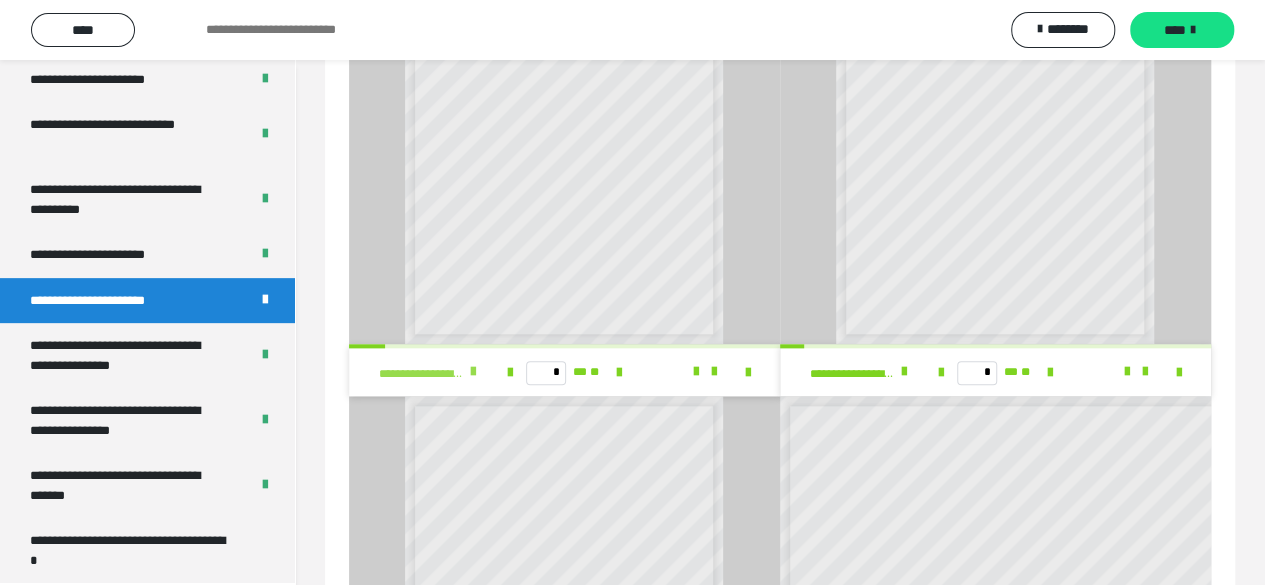 click at bounding box center (473, 372) 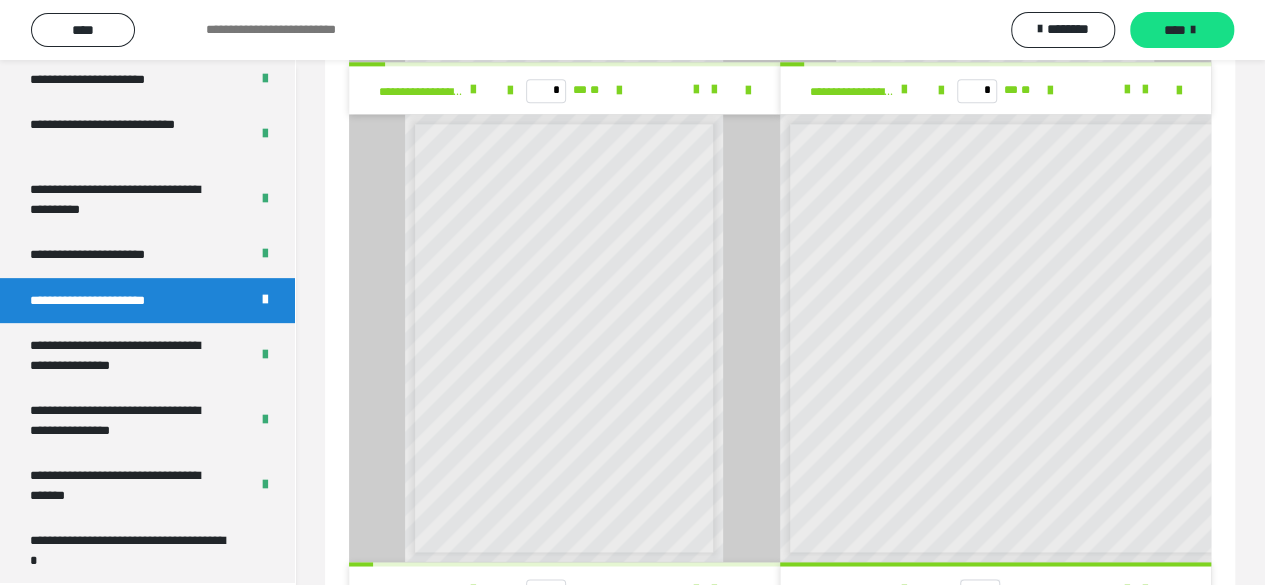 scroll, scrollTop: 1328, scrollLeft: 0, axis: vertical 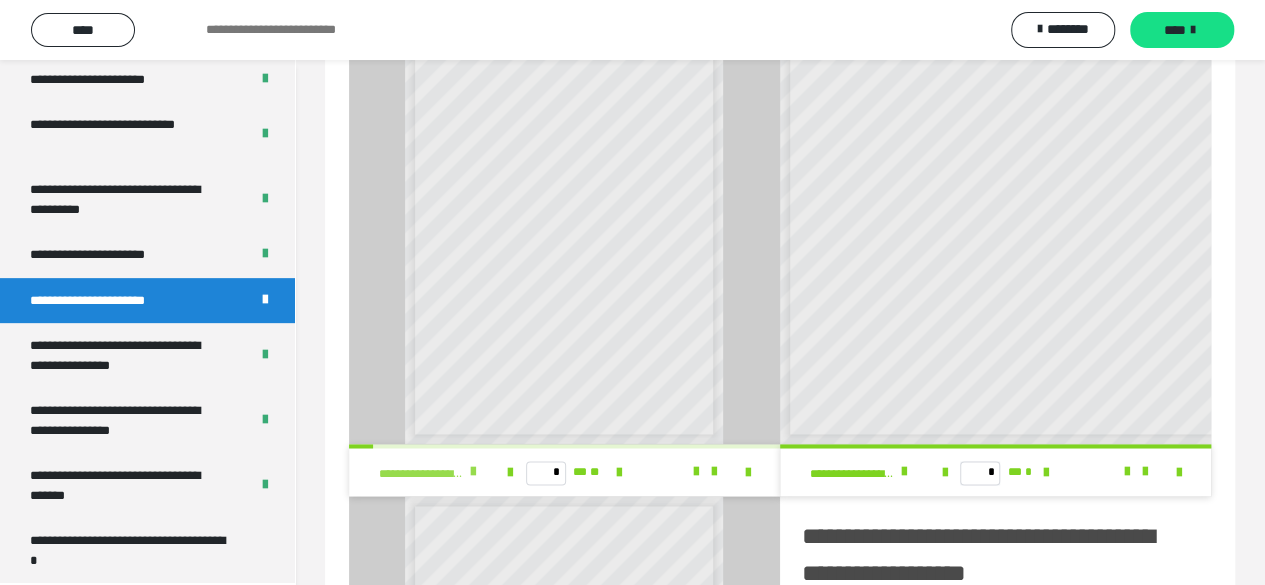 click at bounding box center [473, 472] 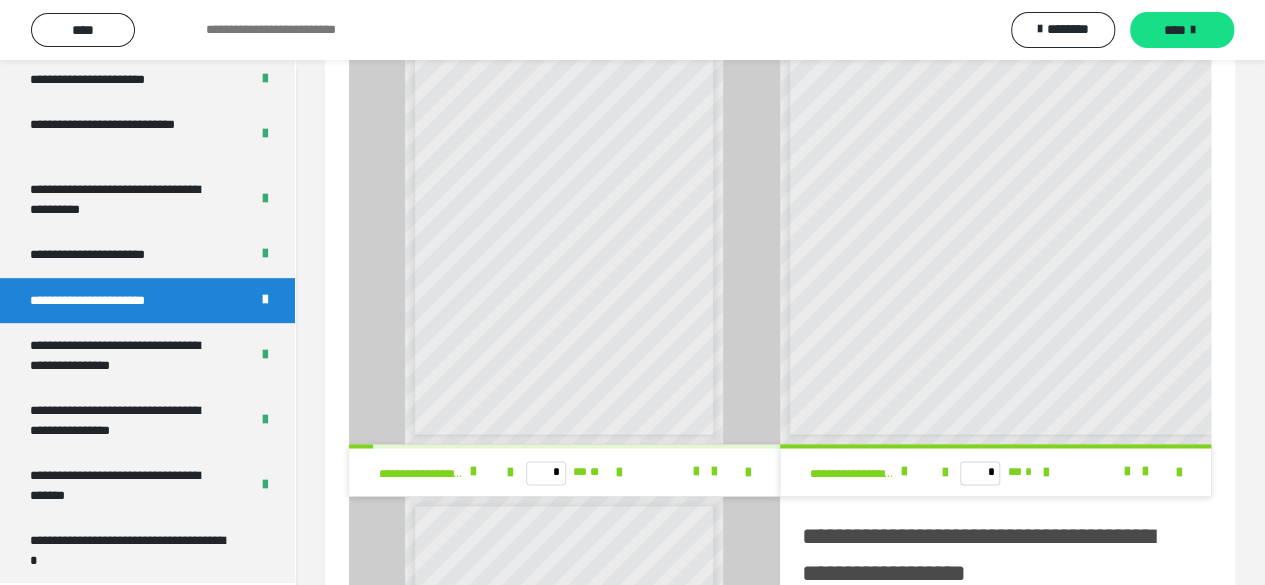 scroll, scrollTop: 8, scrollLeft: 0, axis: vertical 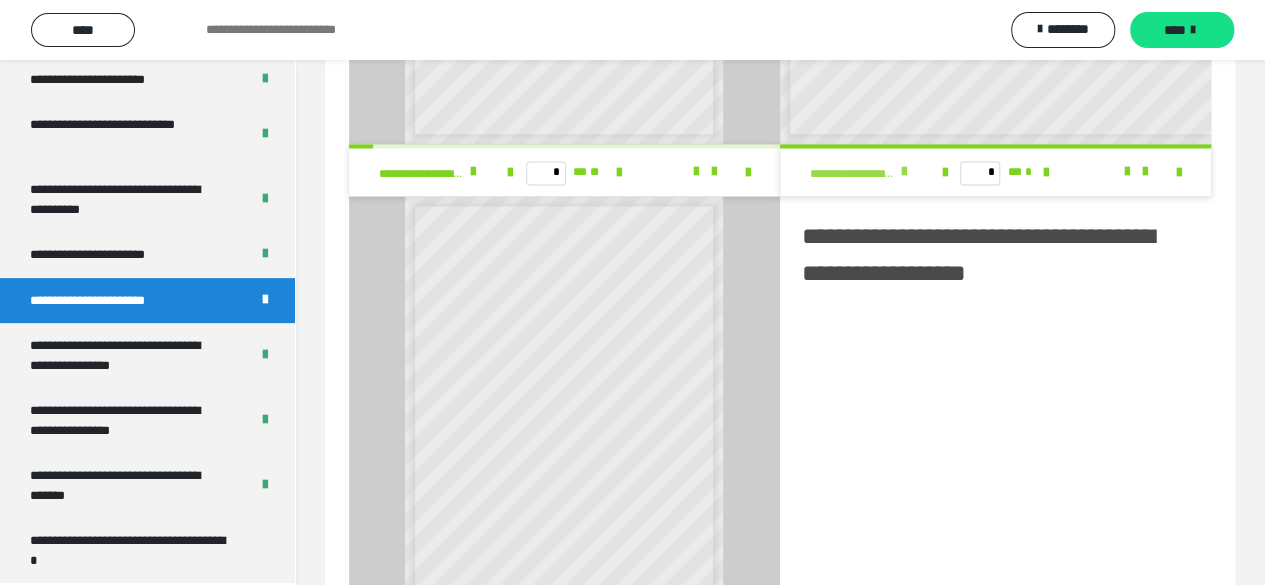 click at bounding box center (904, 172) 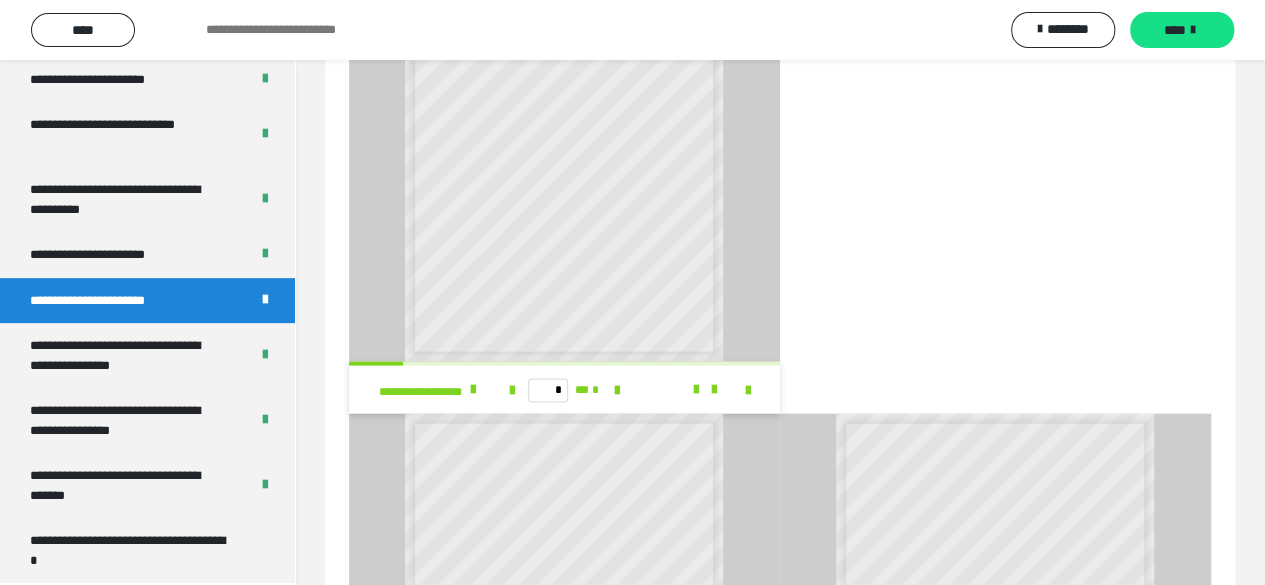 scroll, scrollTop: 1928, scrollLeft: 0, axis: vertical 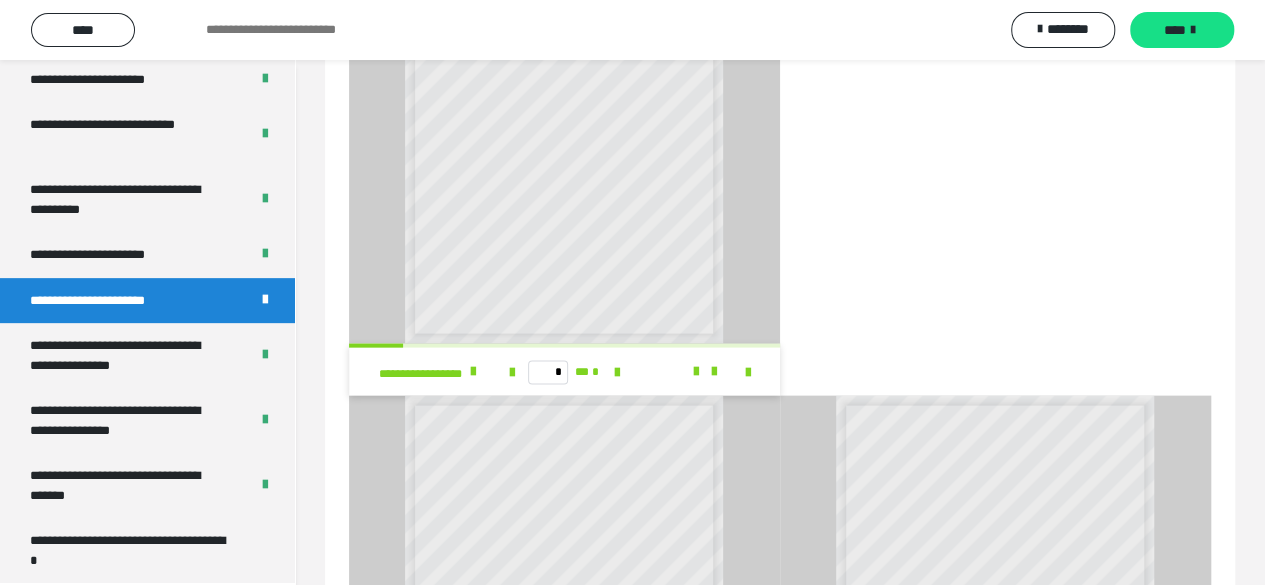 click on "**********" at bounding box center (453, 372) 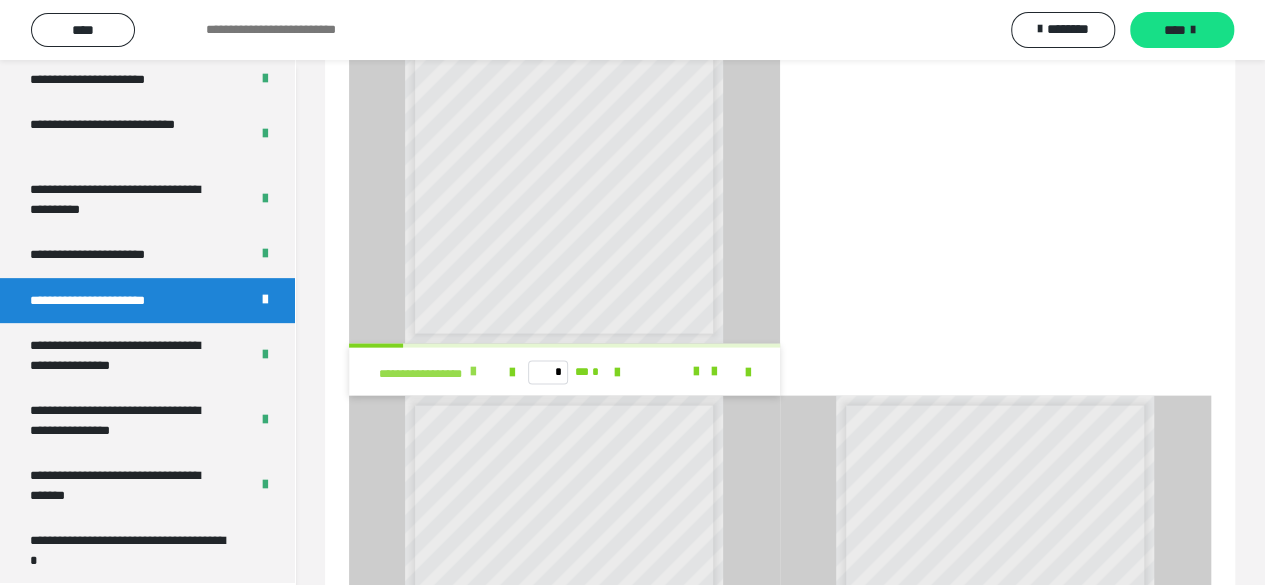 click at bounding box center (473, 372) 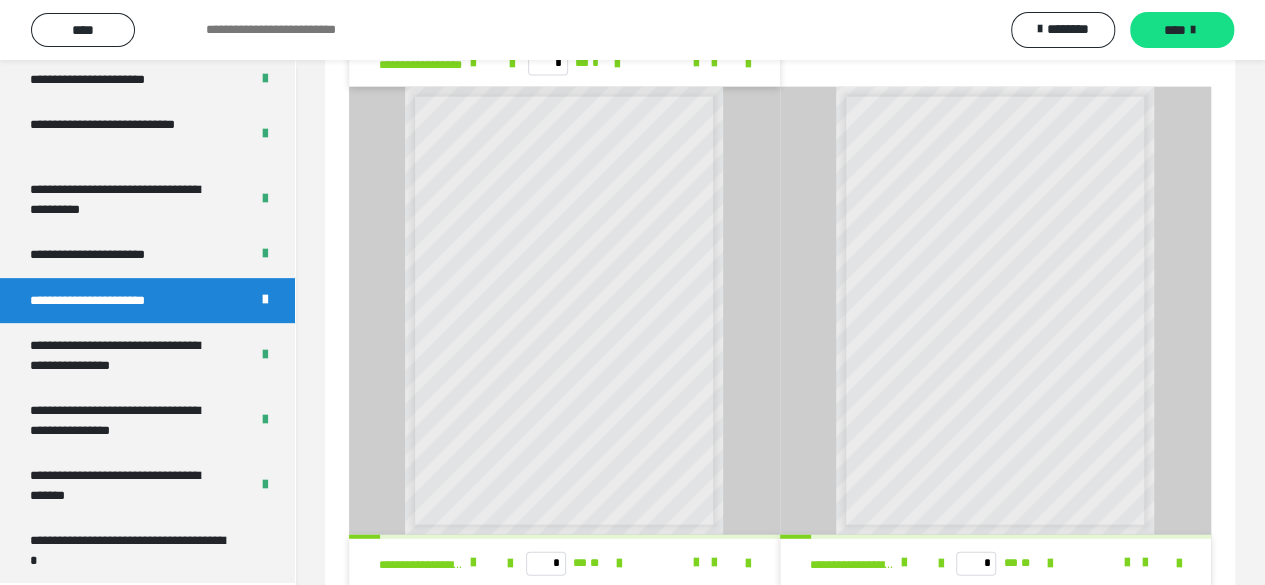 scroll, scrollTop: 2292, scrollLeft: 0, axis: vertical 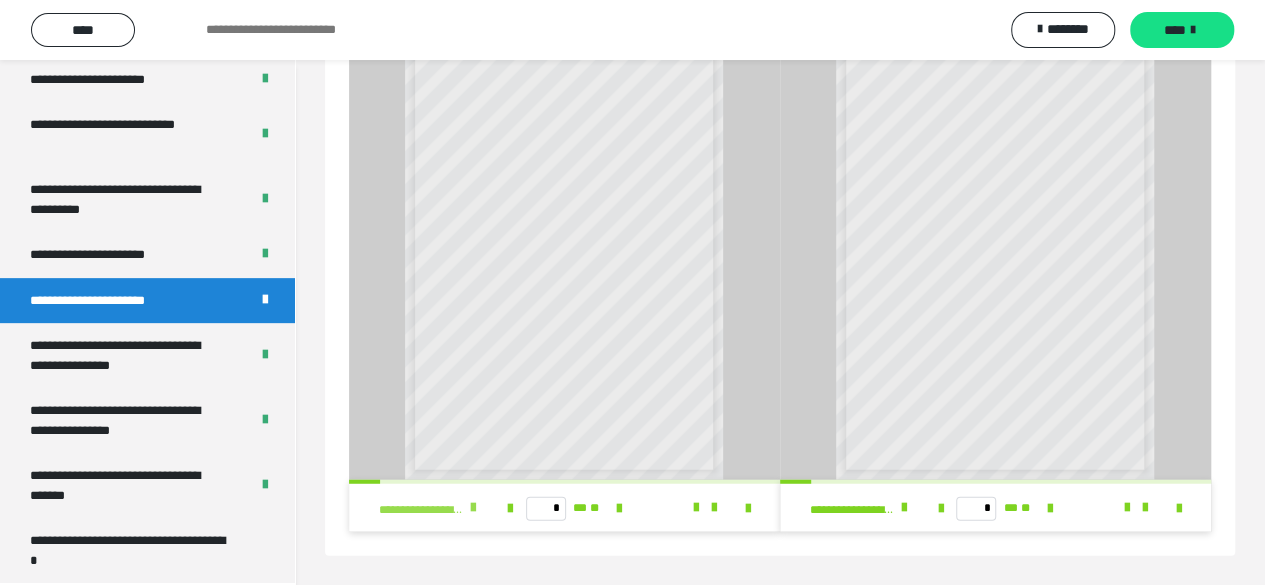 click on "**********" at bounding box center [433, 508] 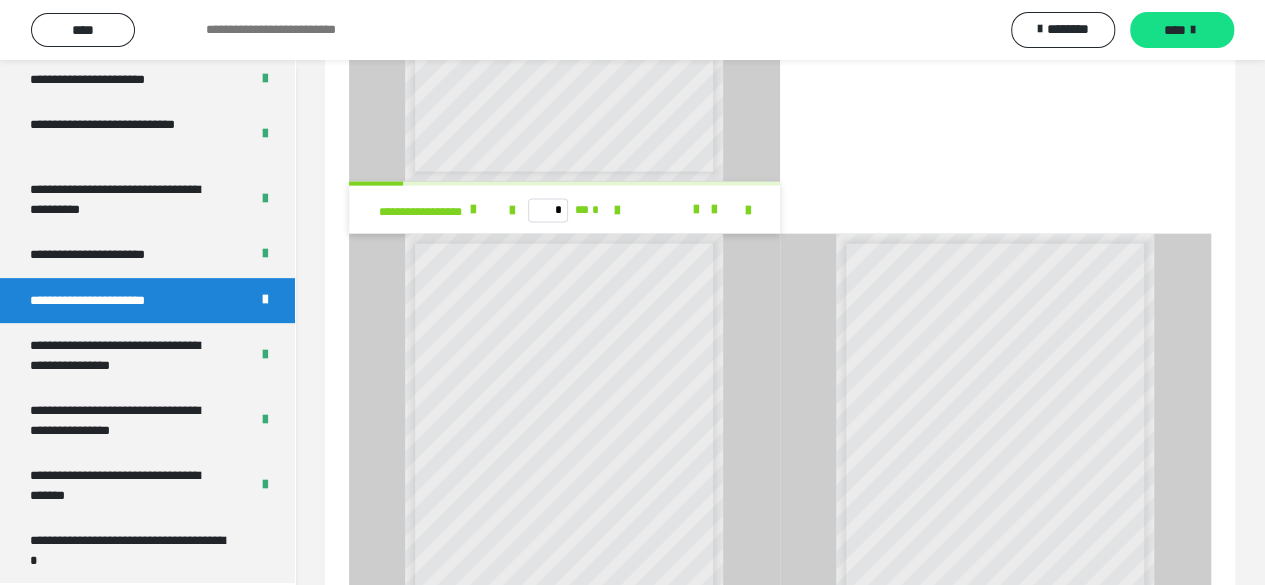 scroll, scrollTop: 2292, scrollLeft: 0, axis: vertical 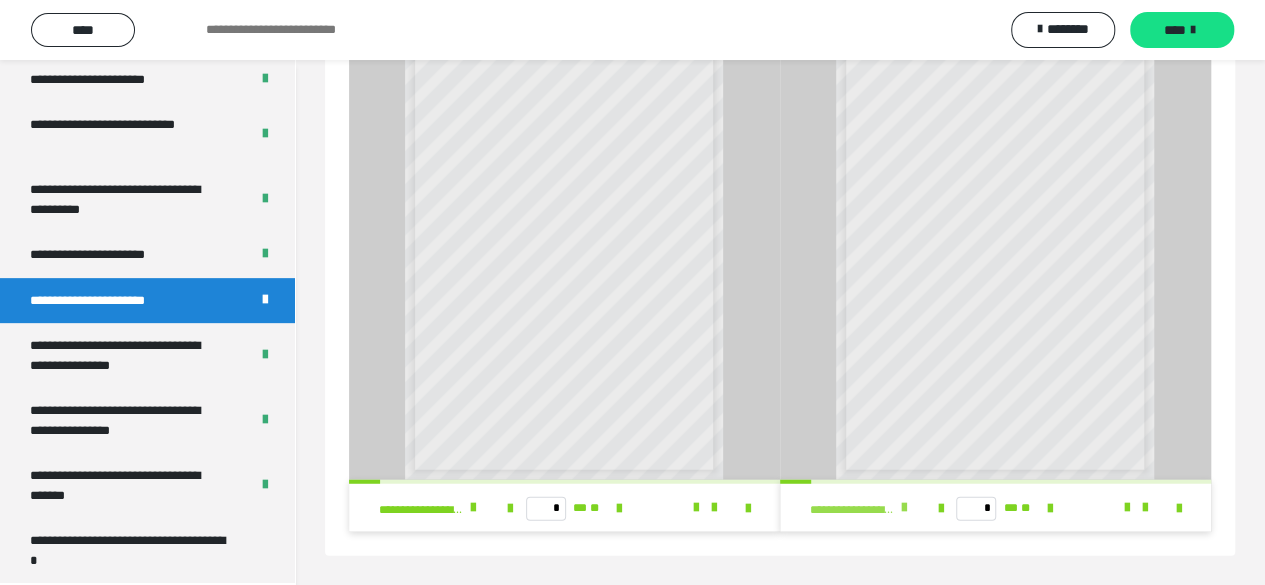 drag, startPoint x: 920, startPoint y: 505, endPoint x: 907, endPoint y: 513, distance: 15.264338 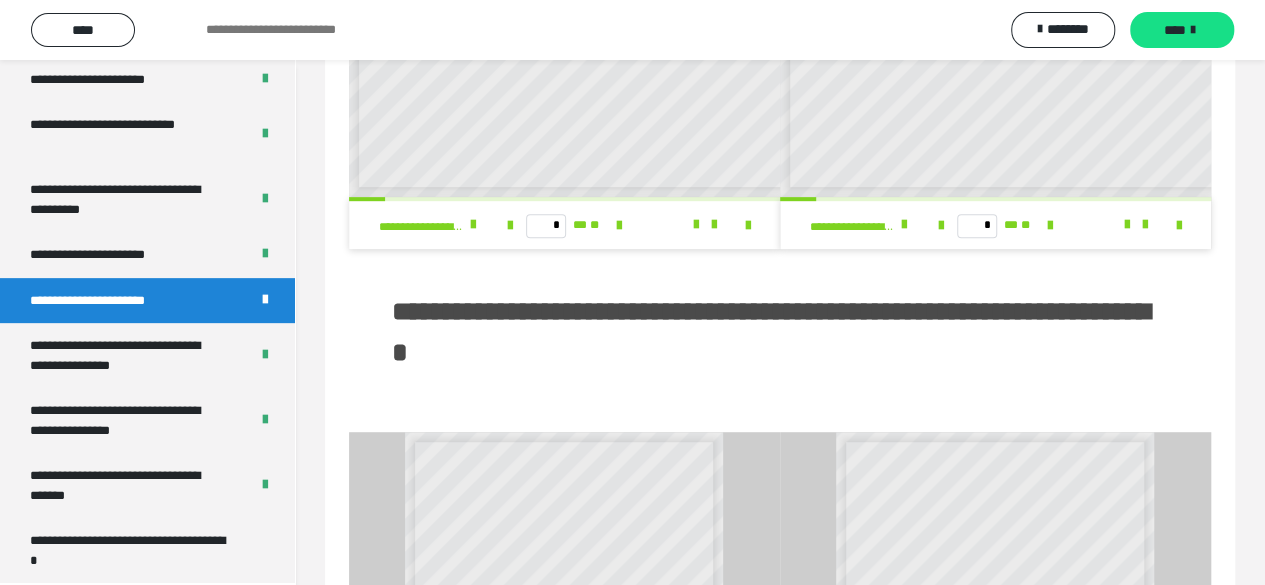 scroll, scrollTop: 0, scrollLeft: 0, axis: both 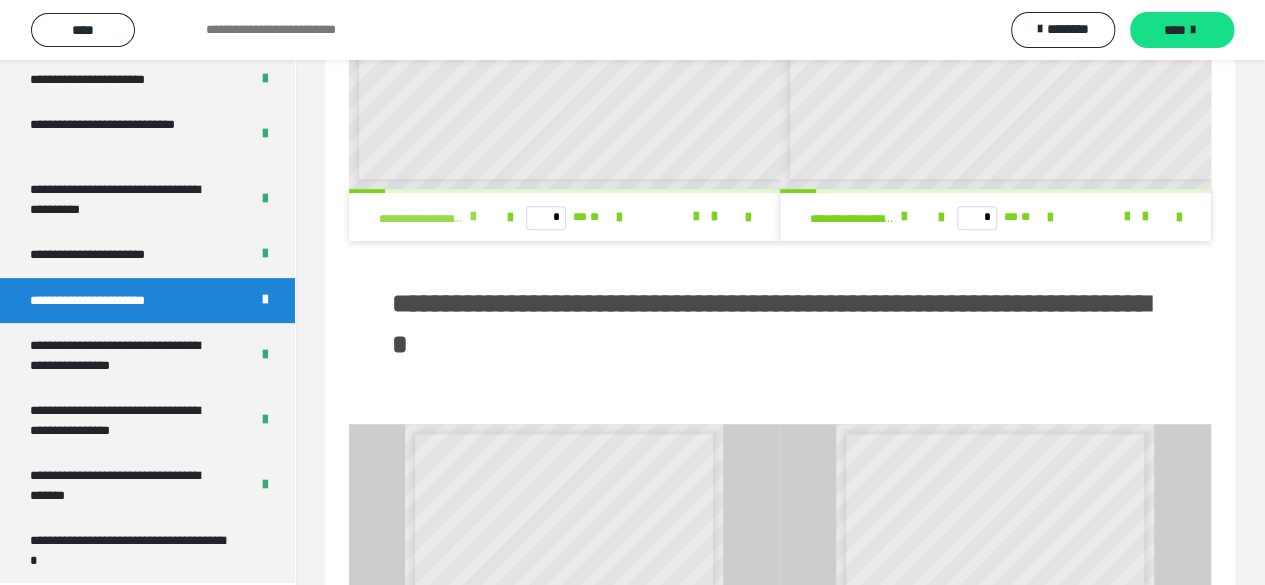 click on "**********" at bounding box center (433, 217) 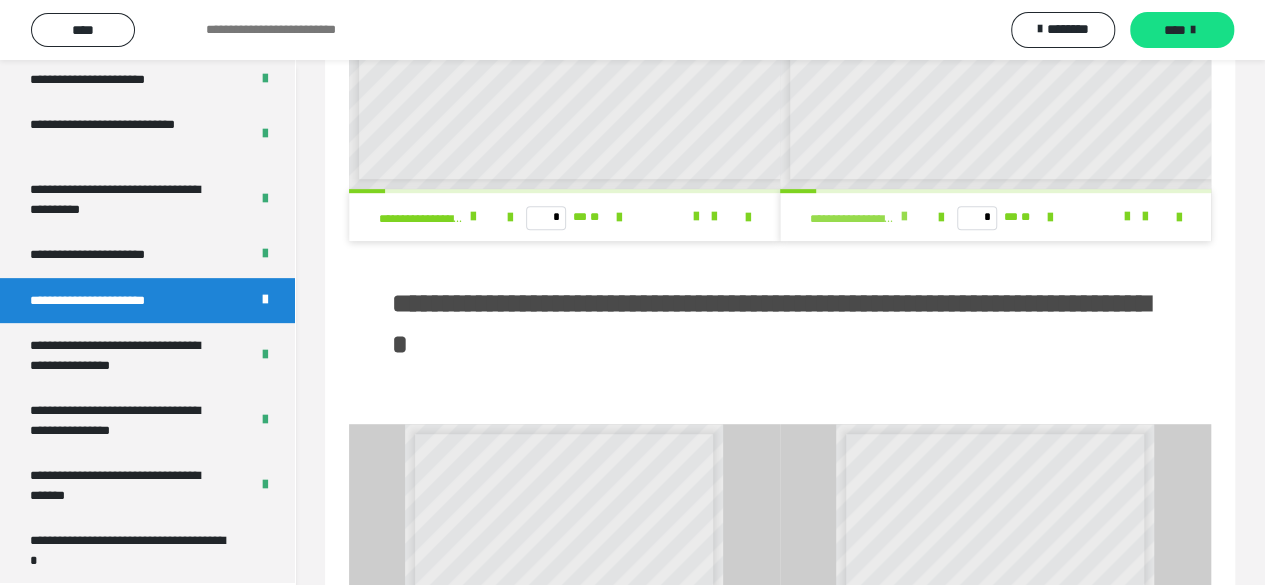 click at bounding box center (904, 217) 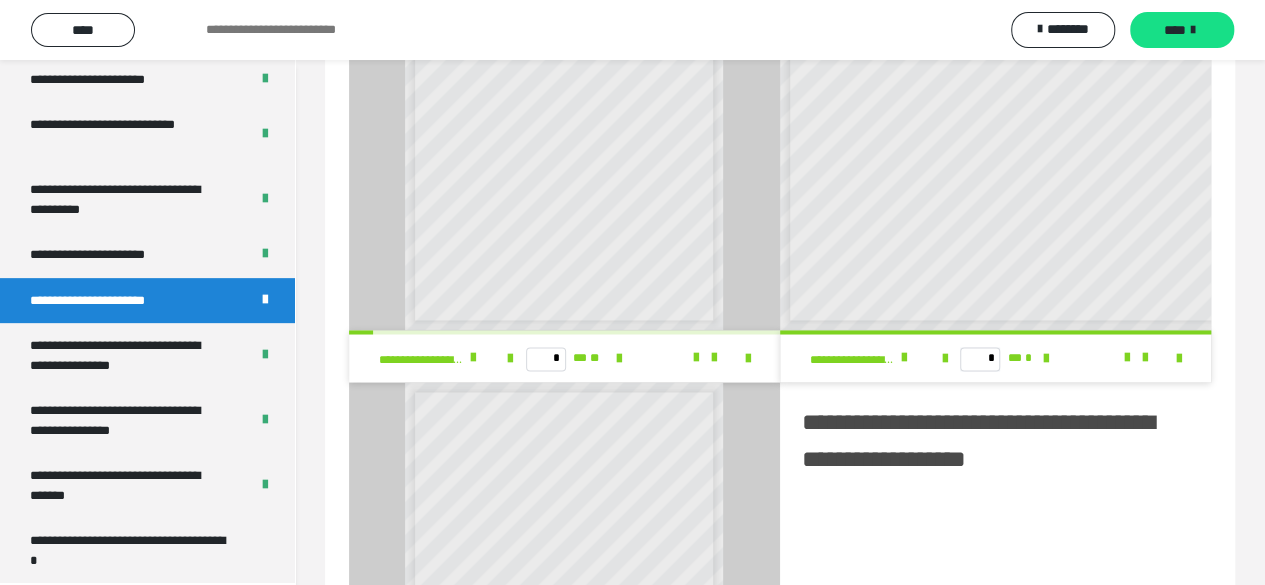 scroll, scrollTop: 1300, scrollLeft: 0, axis: vertical 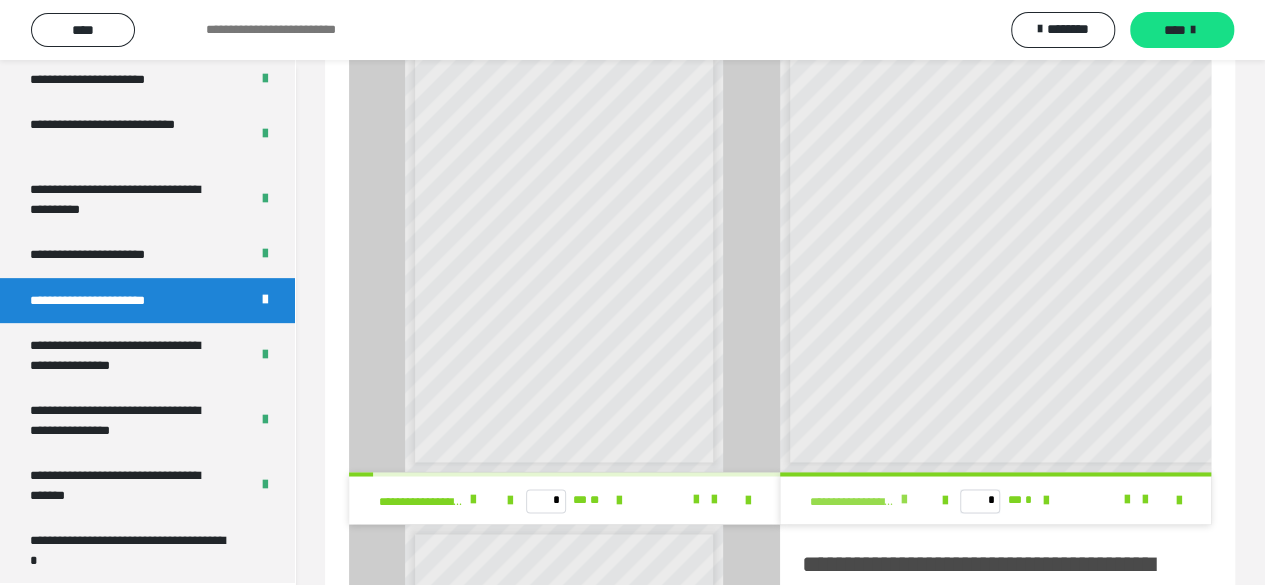 click at bounding box center [904, 500] 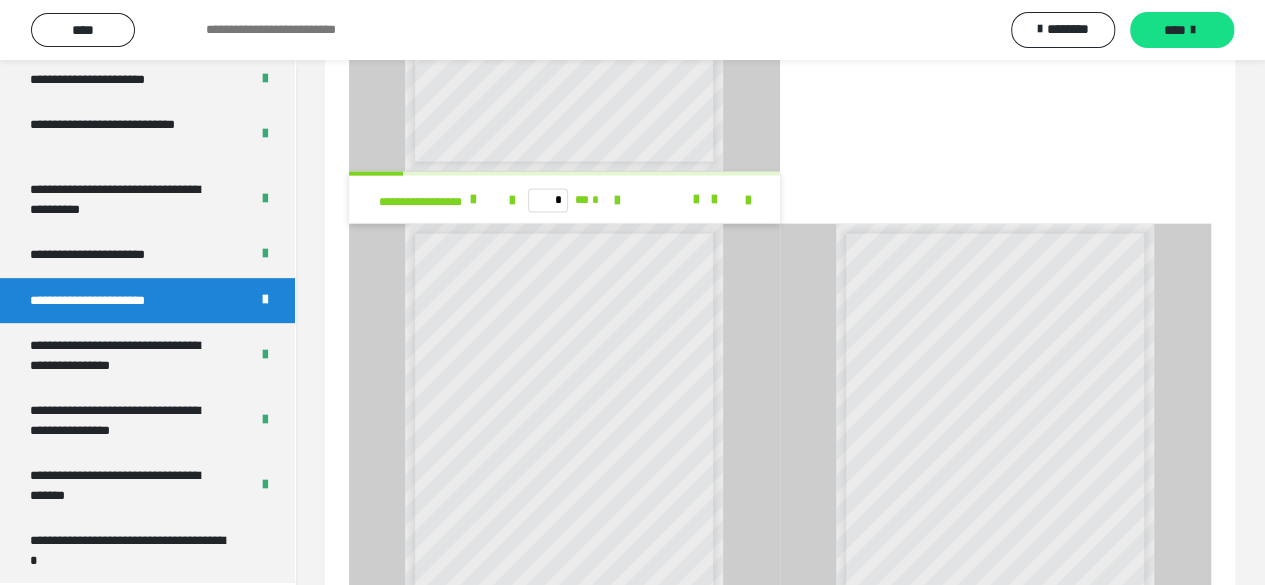 scroll, scrollTop: 2292, scrollLeft: 0, axis: vertical 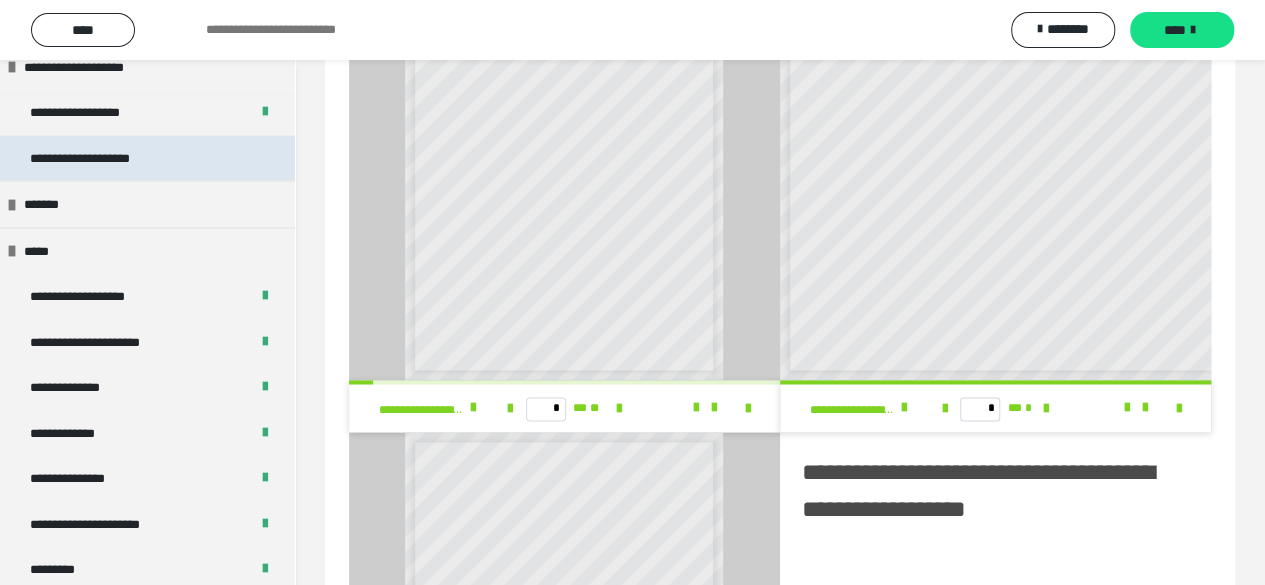 click on "**********" at bounding box center (147, 159) 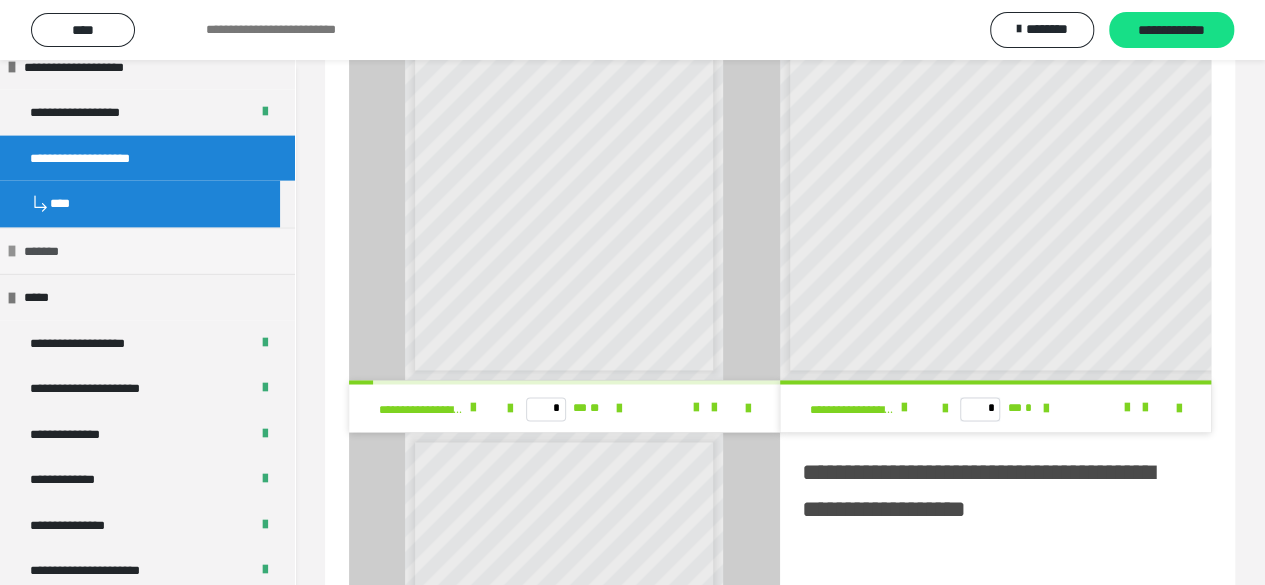 scroll, scrollTop: 60, scrollLeft: 0, axis: vertical 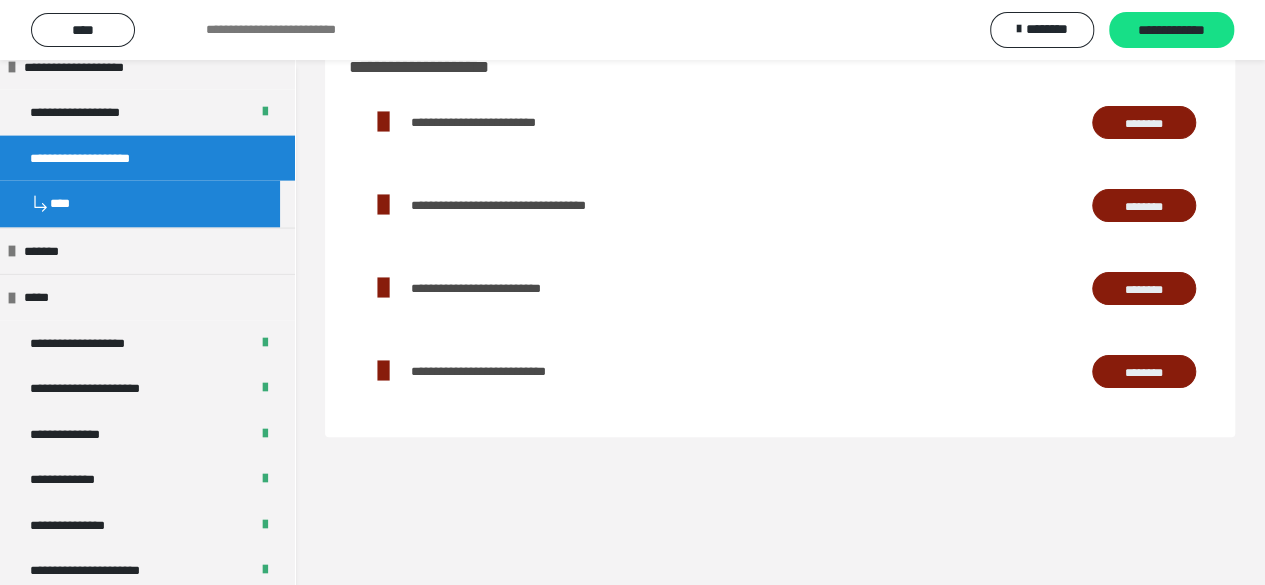 click on "********" at bounding box center (1144, 122) 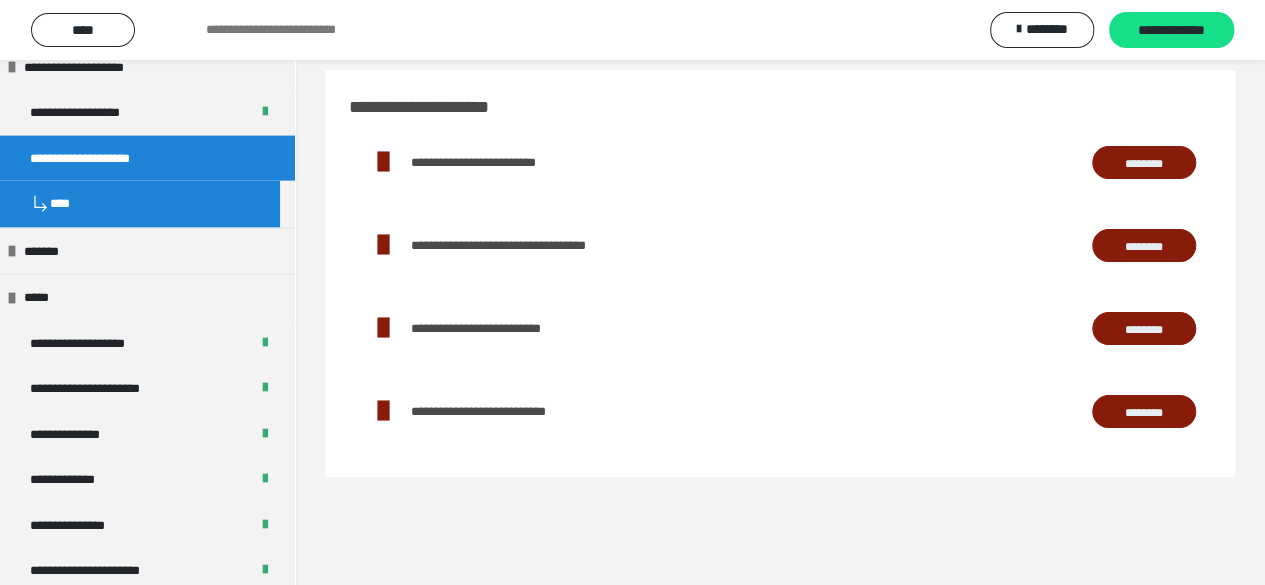 scroll, scrollTop: 0, scrollLeft: 0, axis: both 